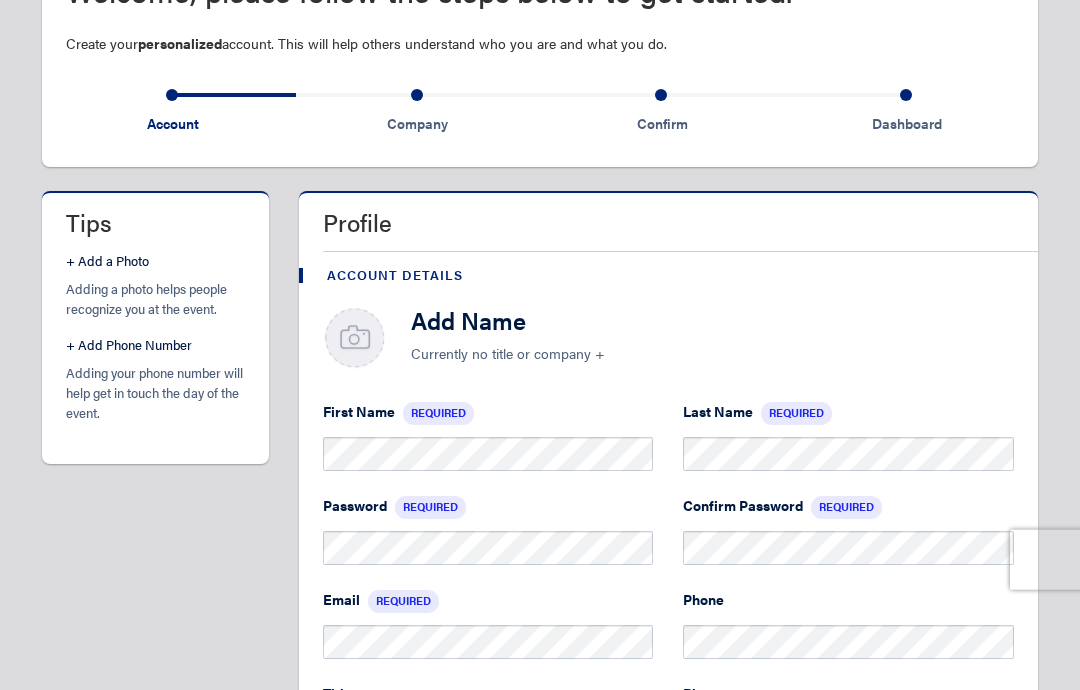 scroll, scrollTop: 232, scrollLeft: 0, axis: vertical 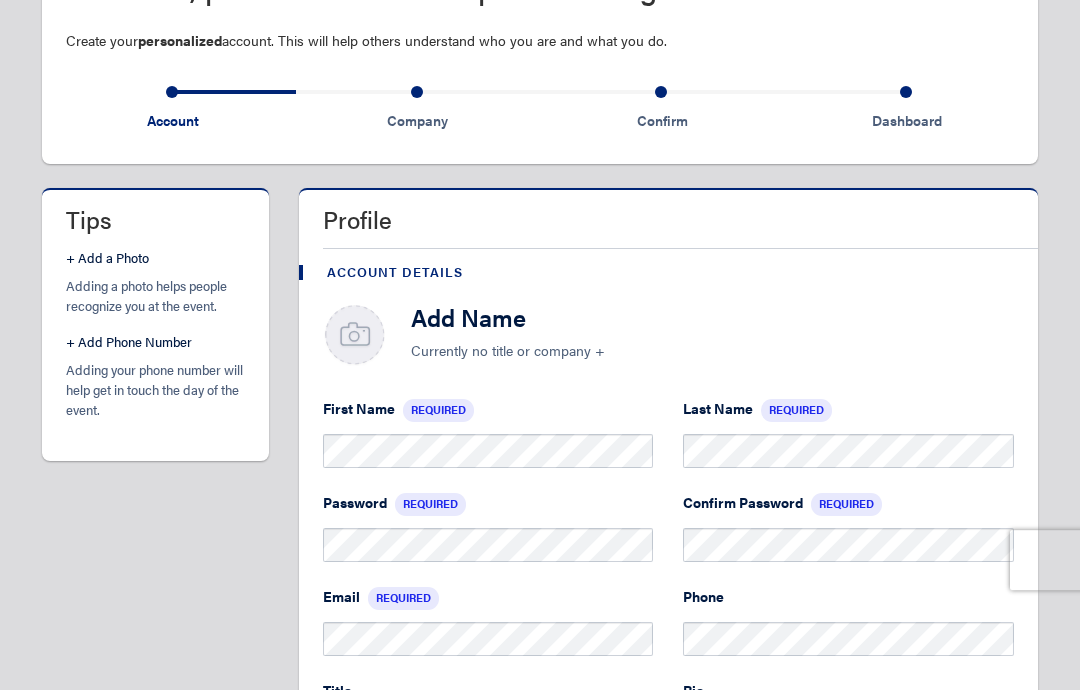 click on "Add Name" at bounding box center [713, 317] 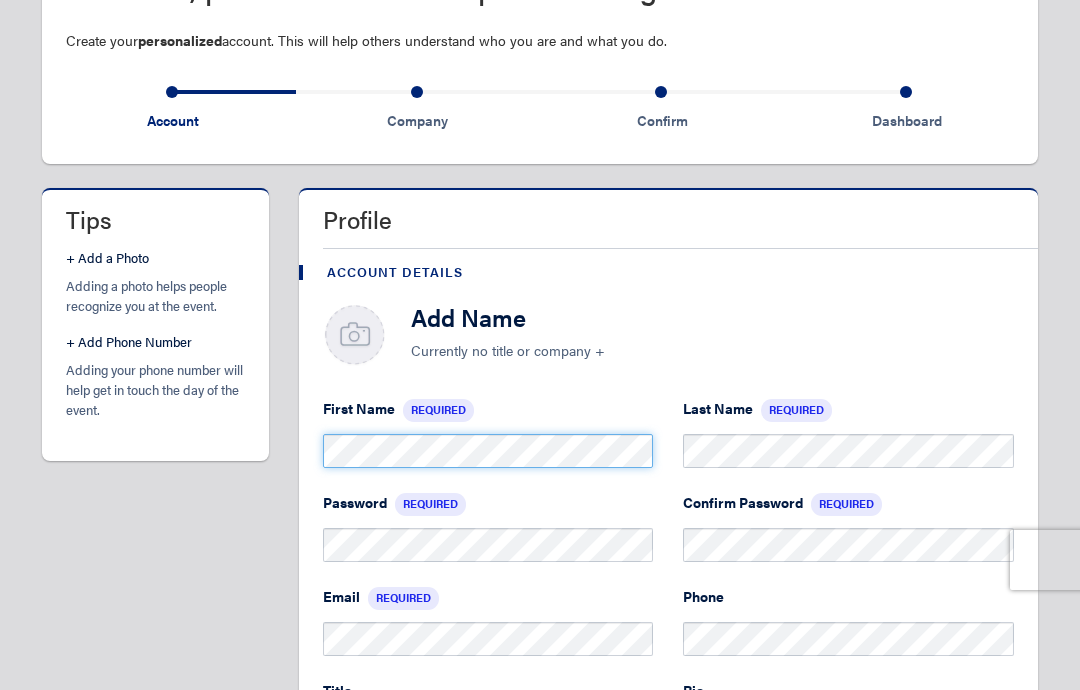 scroll, scrollTop: 232, scrollLeft: 0, axis: vertical 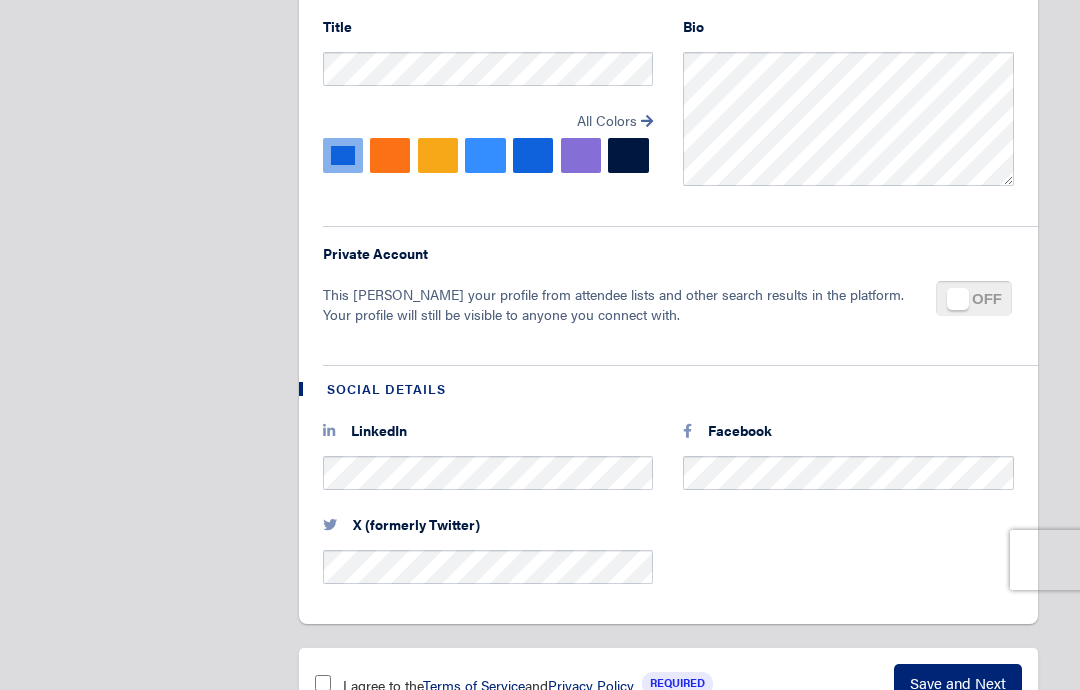 click at bounding box center [936, 281] 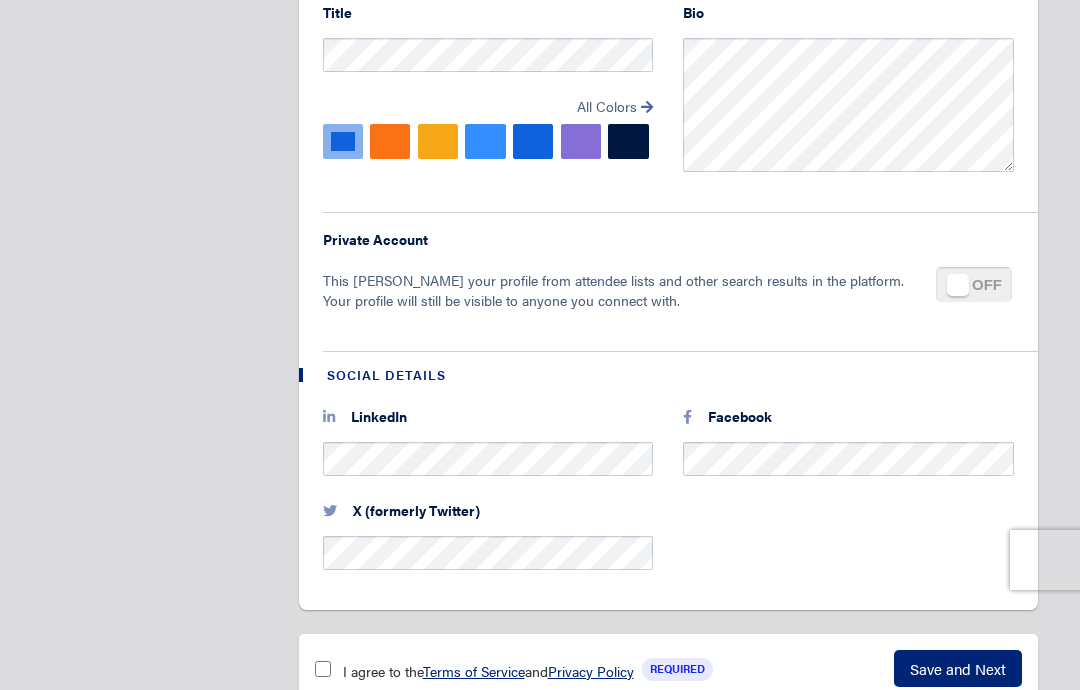 click on "Save and Next" at bounding box center [958, 668] 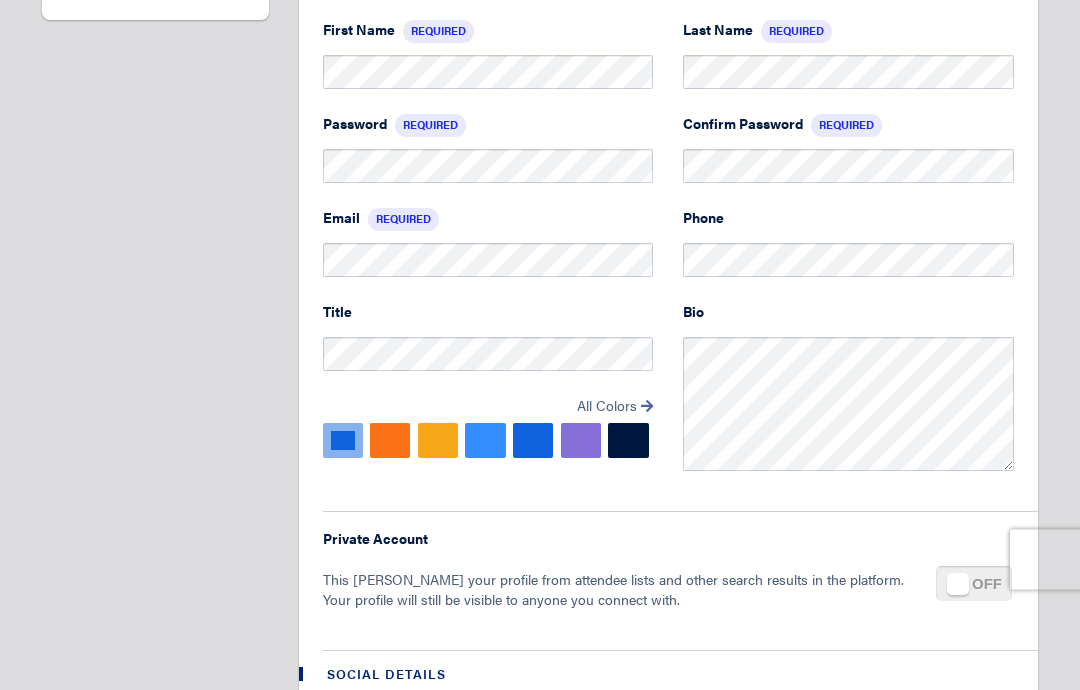 scroll, scrollTop: 575, scrollLeft: 0, axis: vertical 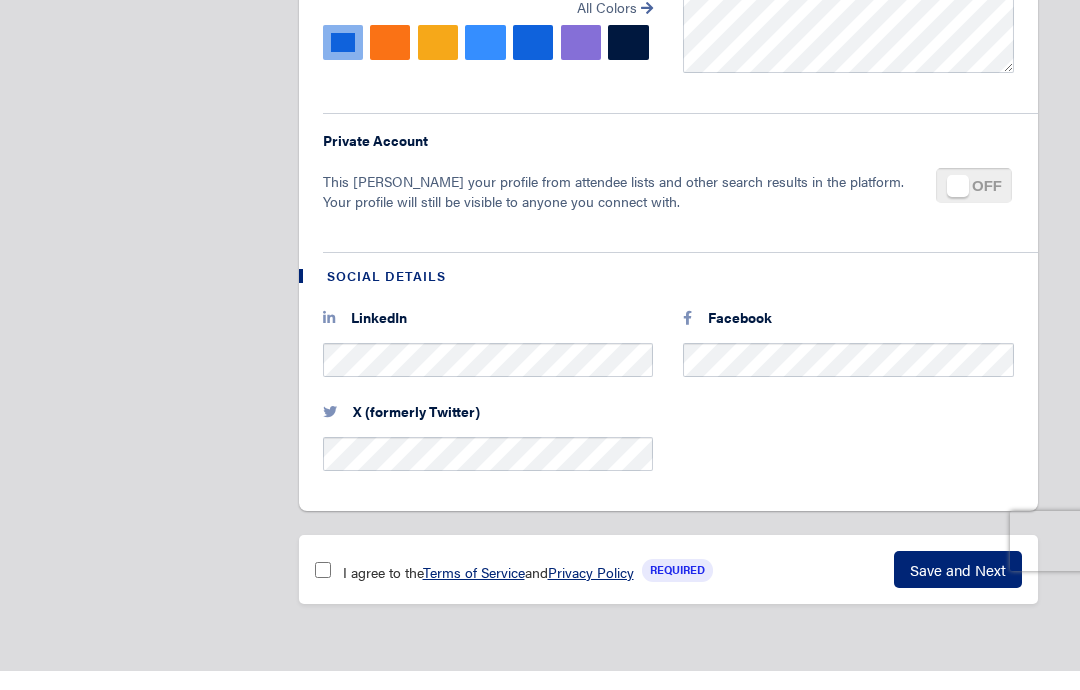 click on "I agree to the  Terms of Service  and  Privacy Policy" at bounding box center [474, 589] 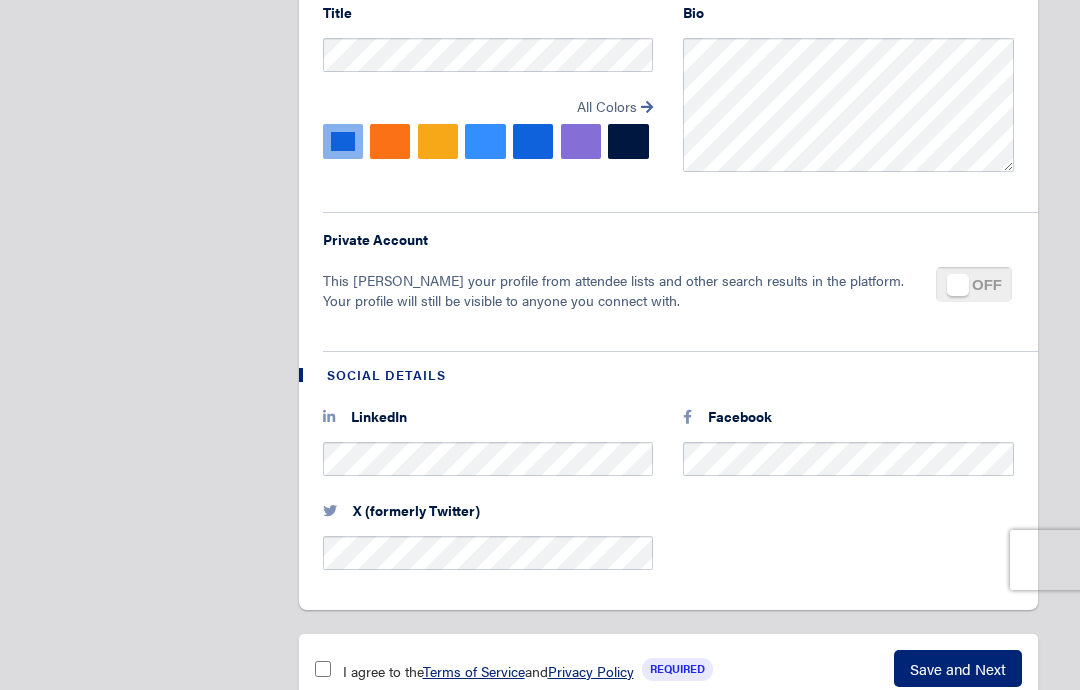 click on "Save and Next" at bounding box center (958, 668) 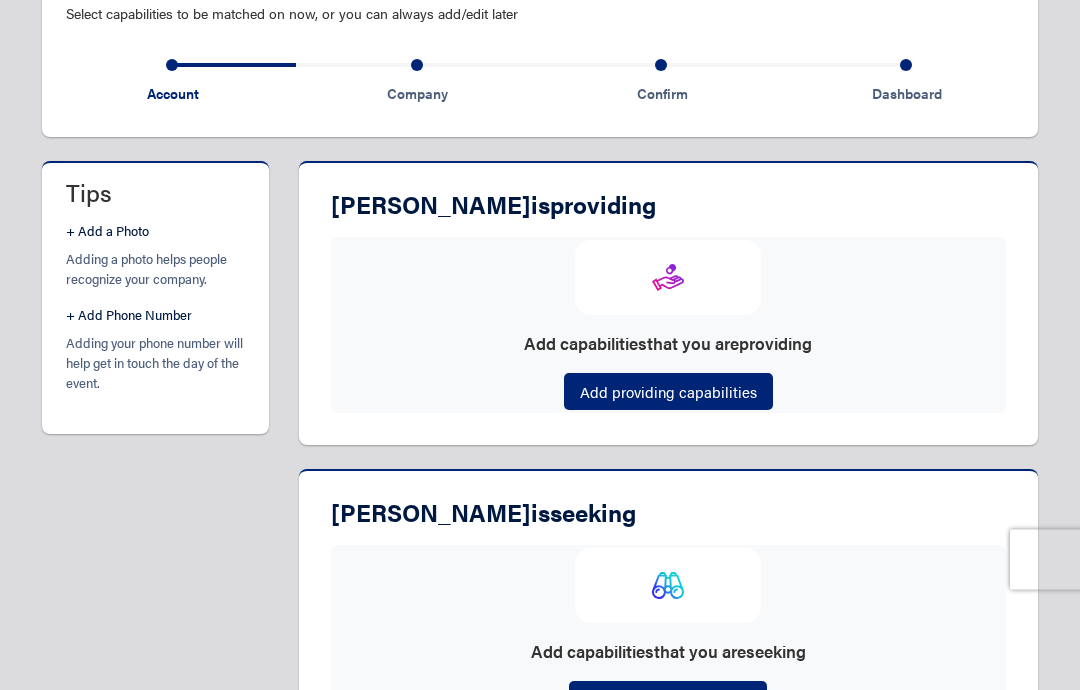 scroll, scrollTop: 261, scrollLeft: 0, axis: vertical 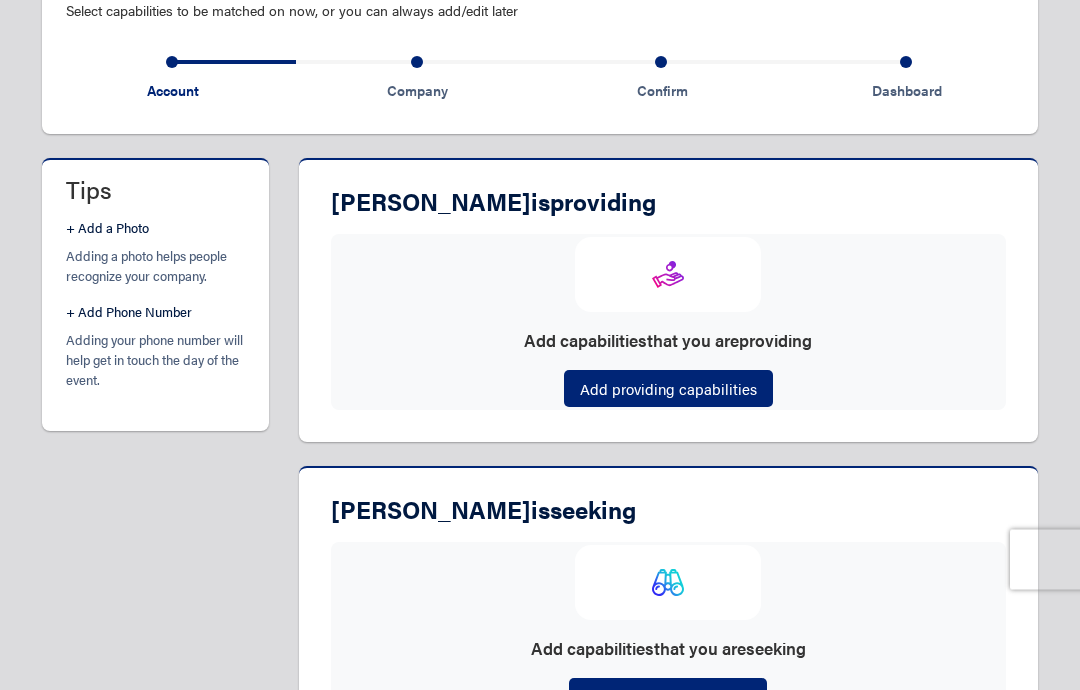 click on "Add    providing   capabilities" at bounding box center [668, 389] 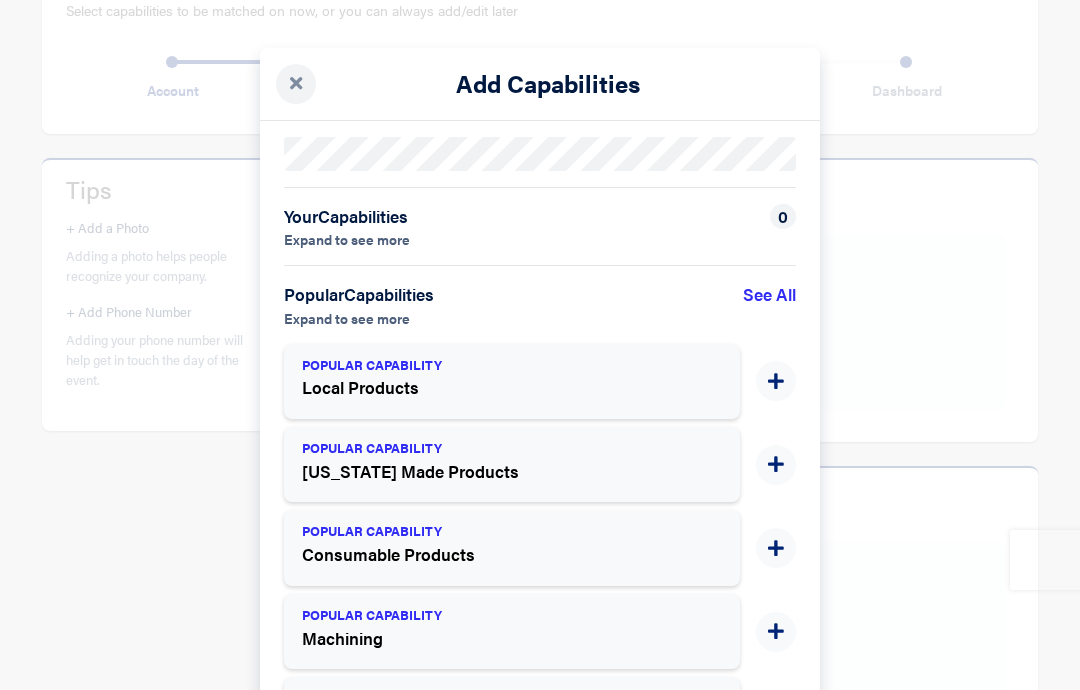 scroll, scrollTop: 0, scrollLeft: 0, axis: both 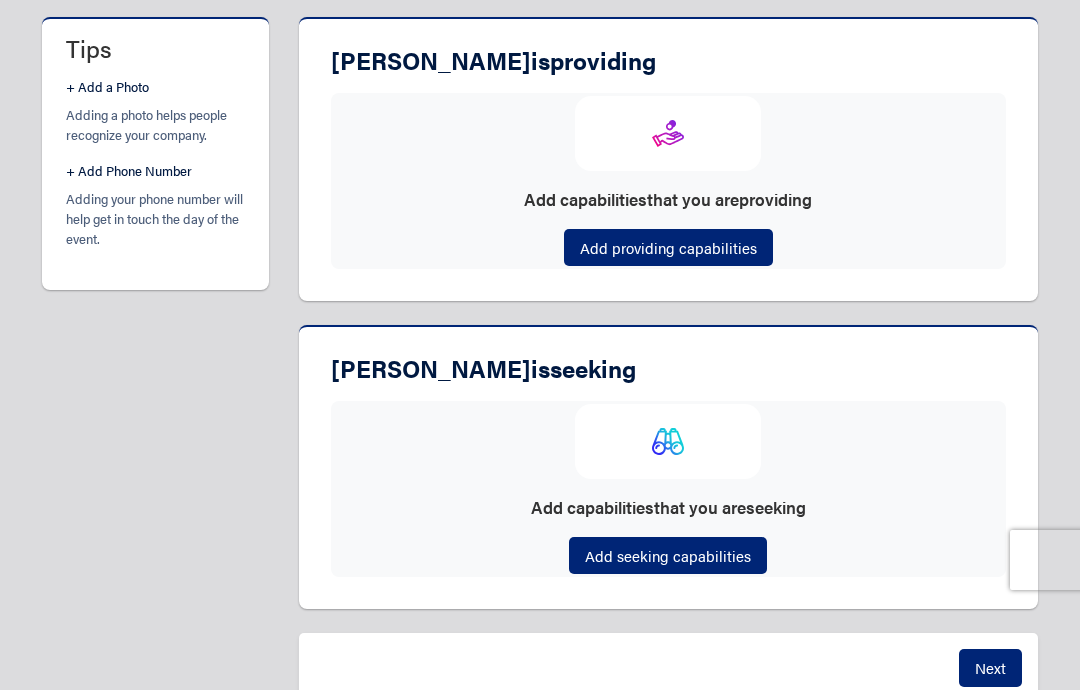 click on "Add    seeking   capabilities" at bounding box center [668, 555] 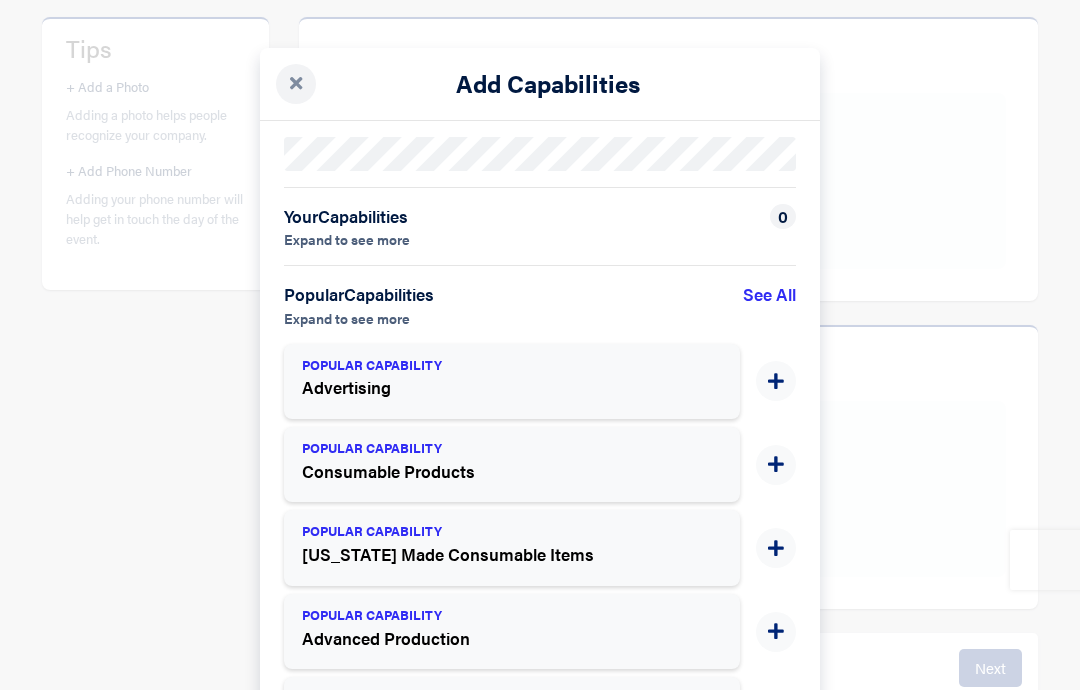 click at bounding box center (776, 382) 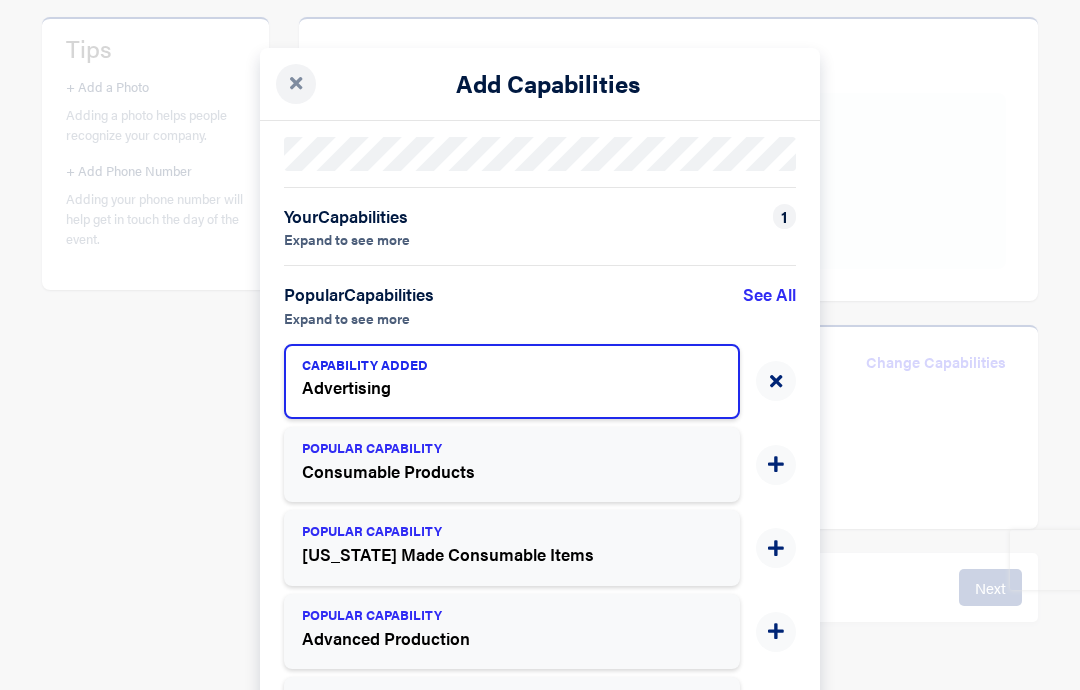 scroll, scrollTop: 321, scrollLeft: 0, axis: vertical 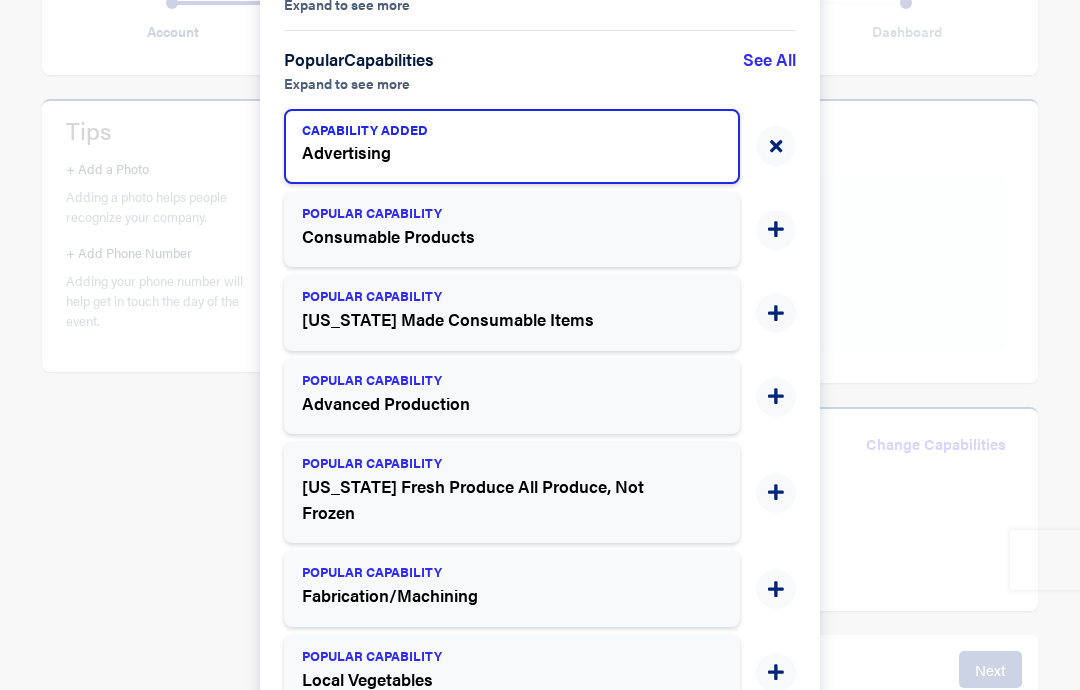 click at bounding box center (776, 397) 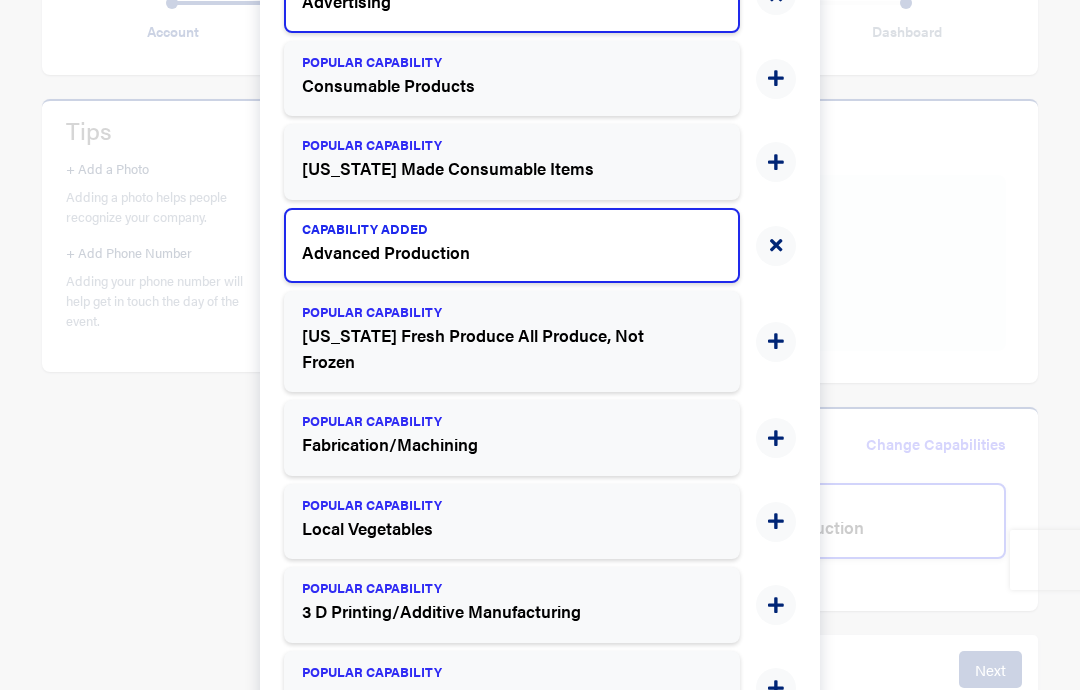 scroll, scrollTop: 387, scrollLeft: 0, axis: vertical 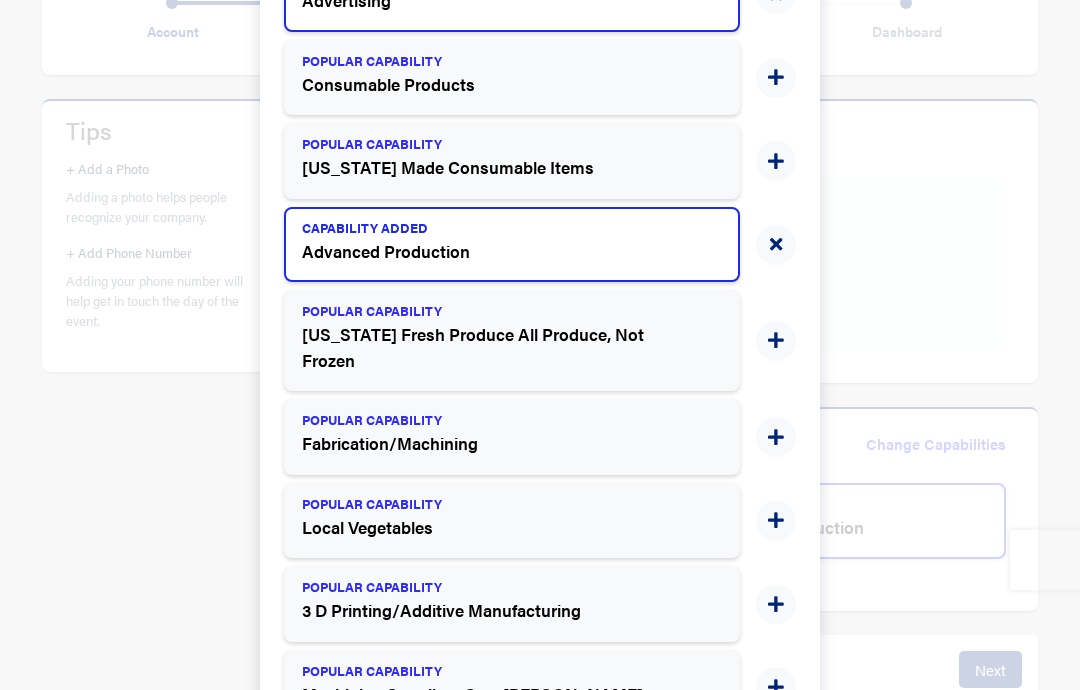 click at bounding box center [776, 437] 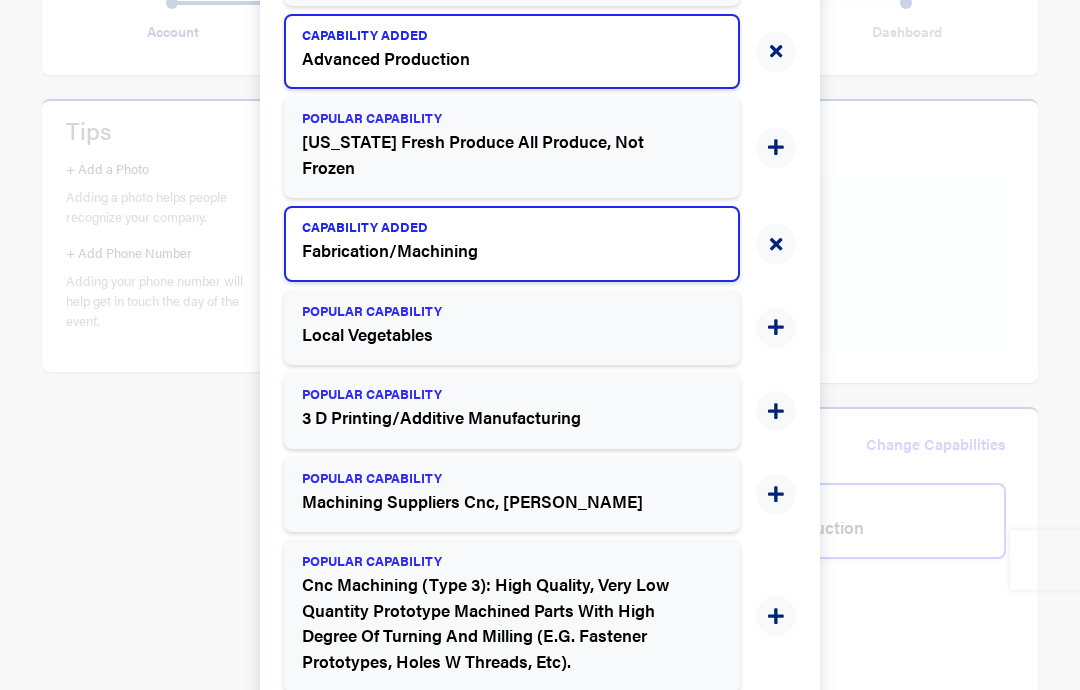 scroll, scrollTop: 580, scrollLeft: 0, axis: vertical 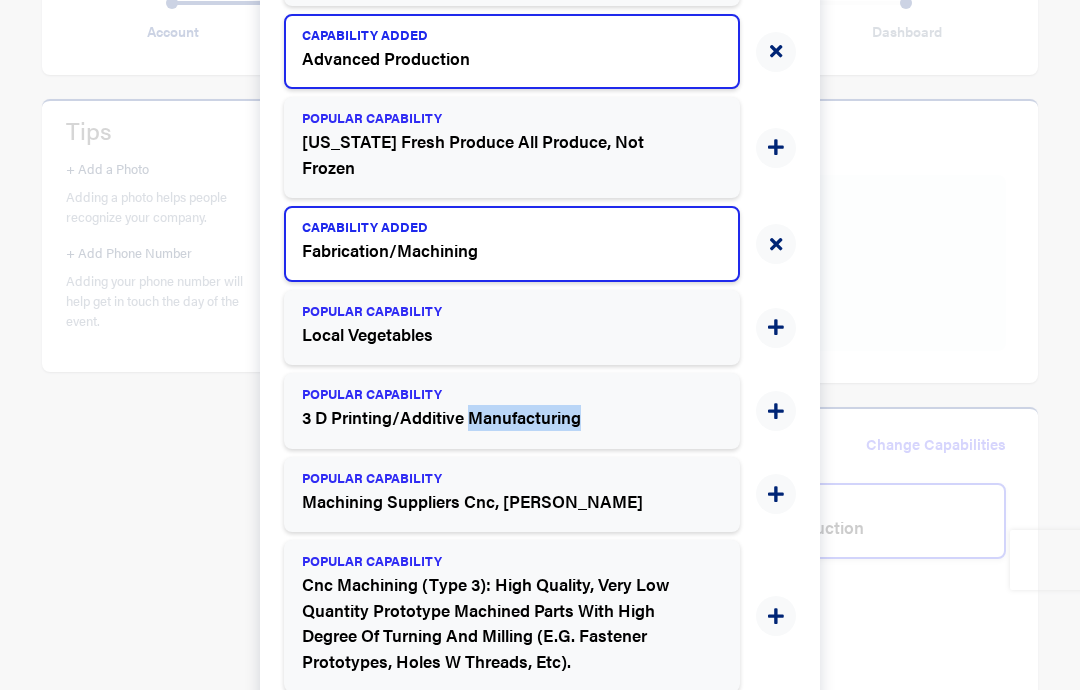 click on "POPULAR CAPABILITY 3 D Printing/Additive Manufacturing" at bounding box center (512, 410) 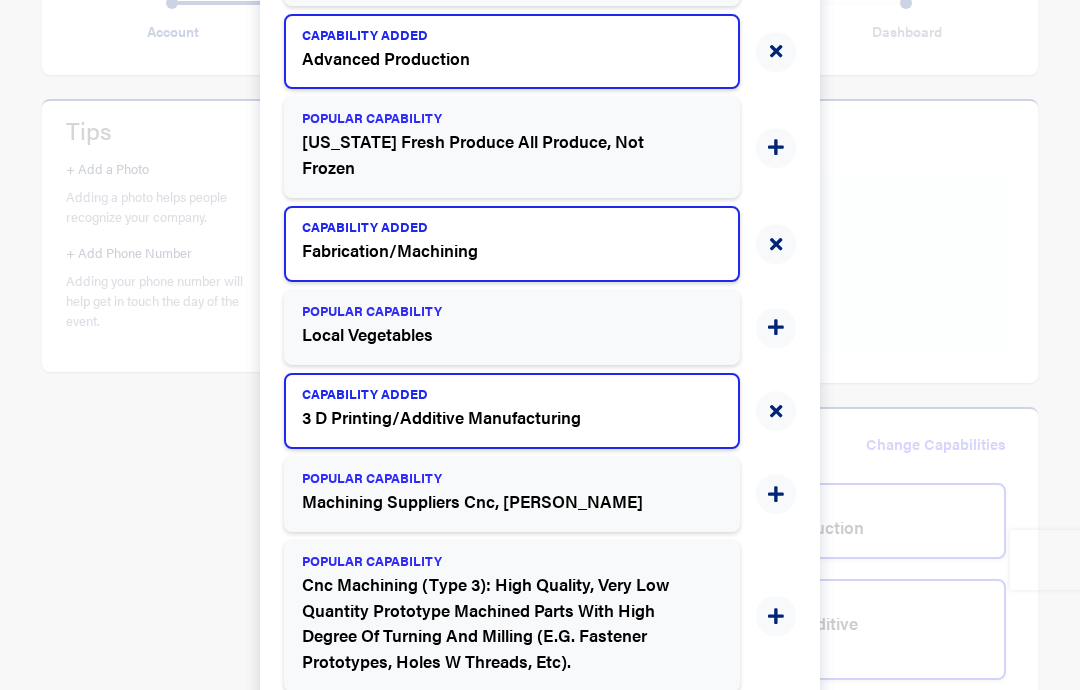 click on "× Add Capabilities Your  Capabilities Expand to see more 4 Popular  Capabilities Expand to see more See All CAPABILITY ADDED Advertising POPULAR CAPABILITY Consumable Products POPULAR CAPABILITY Michigan Made Consumable Items CAPABILITY ADDED Advanced Production POPULAR CAPABILITY Michigan Fresh Produce   All Produce, Not Frozen CAPABILITY ADDED Fabrication/Machining POPULAR CAPABILITY Local Vegetables CAPABILITY ADDED 3 D Printing/Additive Manufacturing POPULAR CAPABILITY Machining Suppliers   Cnc, Mills POPULAR CAPABILITY Cnc Machining (Type 3): High Quality, Very Low Quantity Prototype Machined Parts With High Degree Of Turning And Milling (E.G. Fastener Prototypes, Holes W Threads, Etc). Cancel Done" at bounding box center [540, 345] 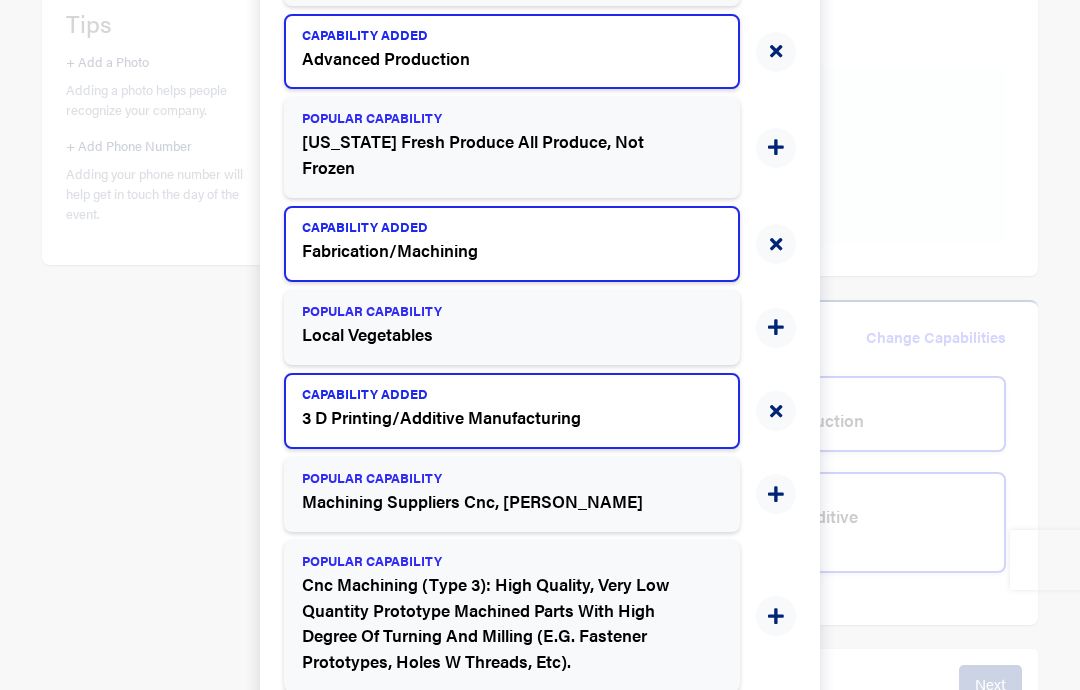 scroll, scrollTop: 440, scrollLeft: 0, axis: vertical 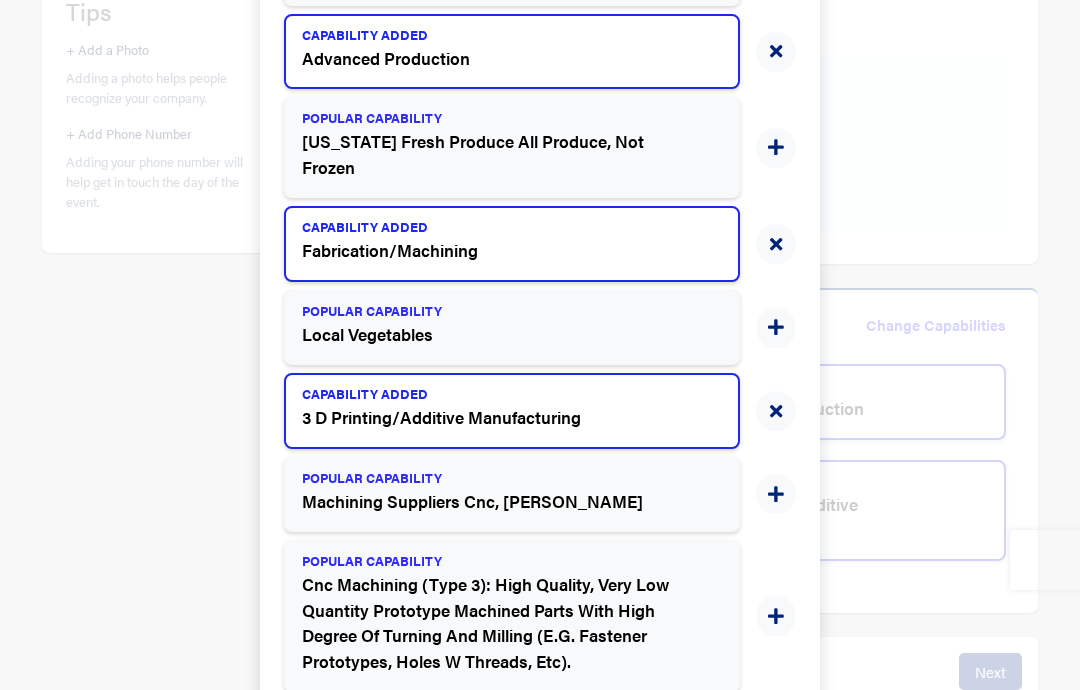 click at bounding box center (776, 412) 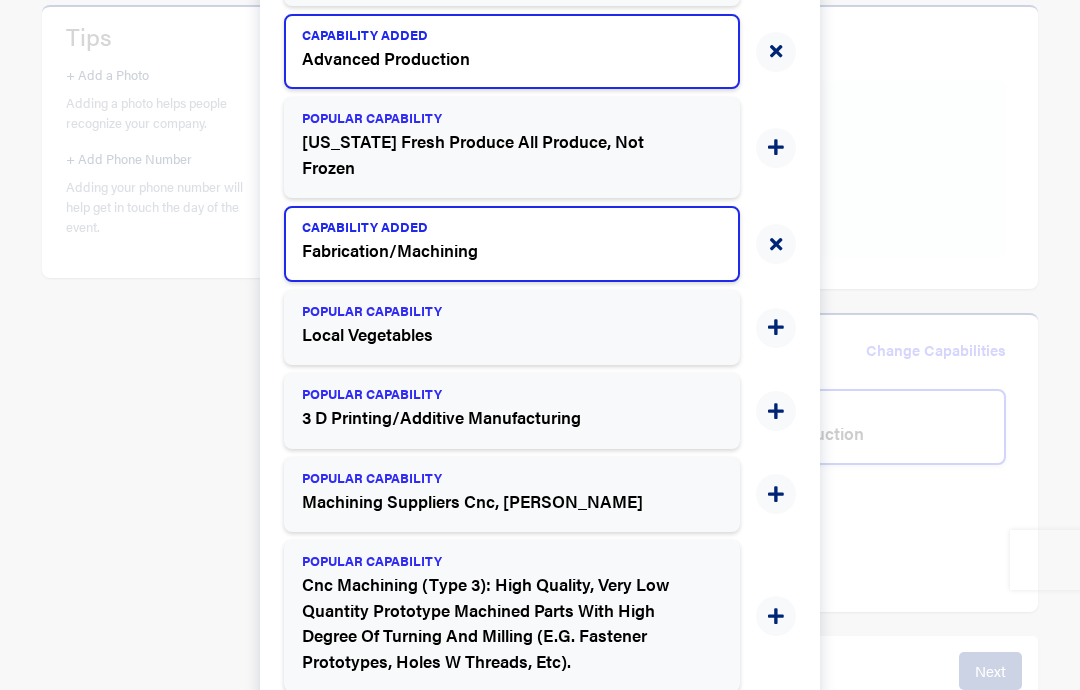scroll, scrollTop: 495, scrollLeft: 0, axis: vertical 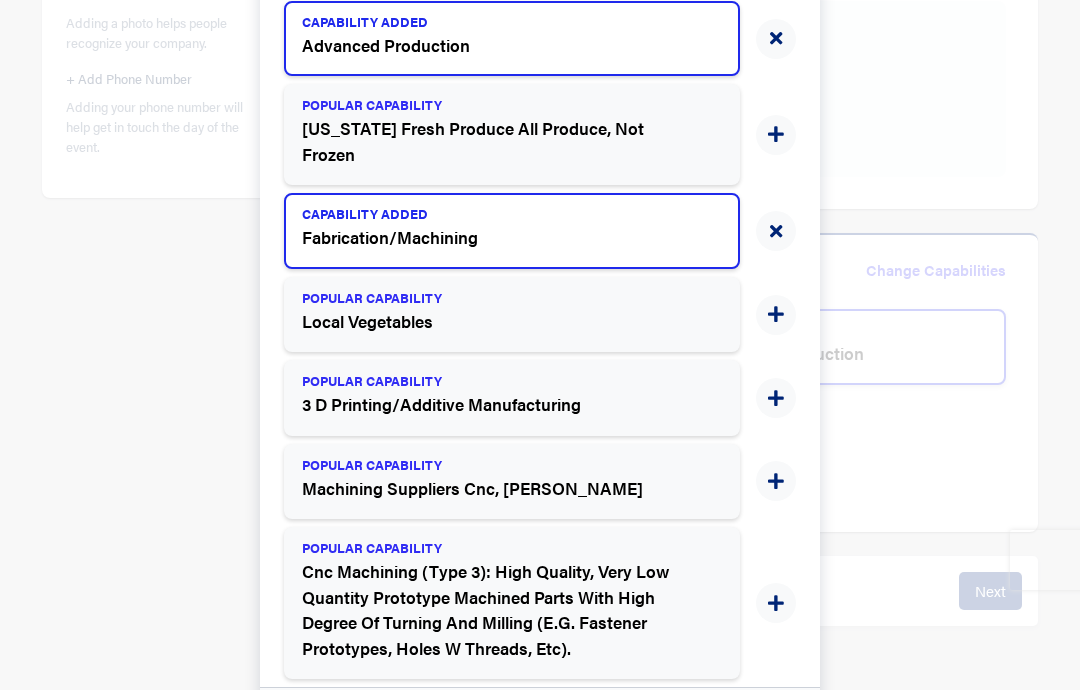 click at bounding box center (776, 481) 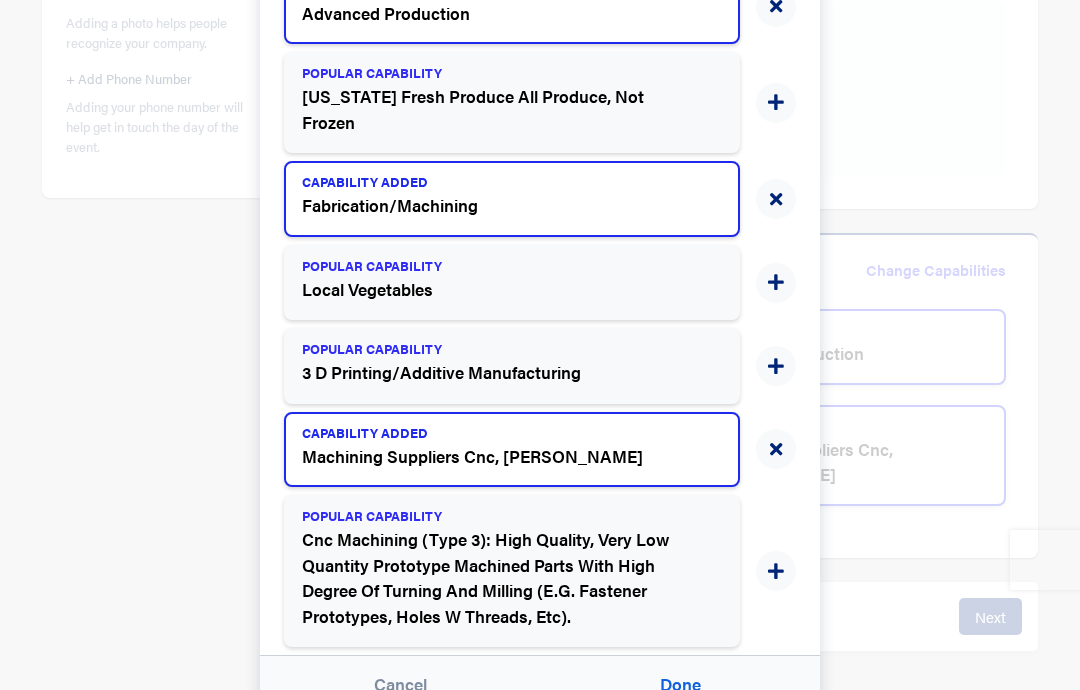 scroll, scrollTop: 628, scrollLeft: 0, axis: vertical 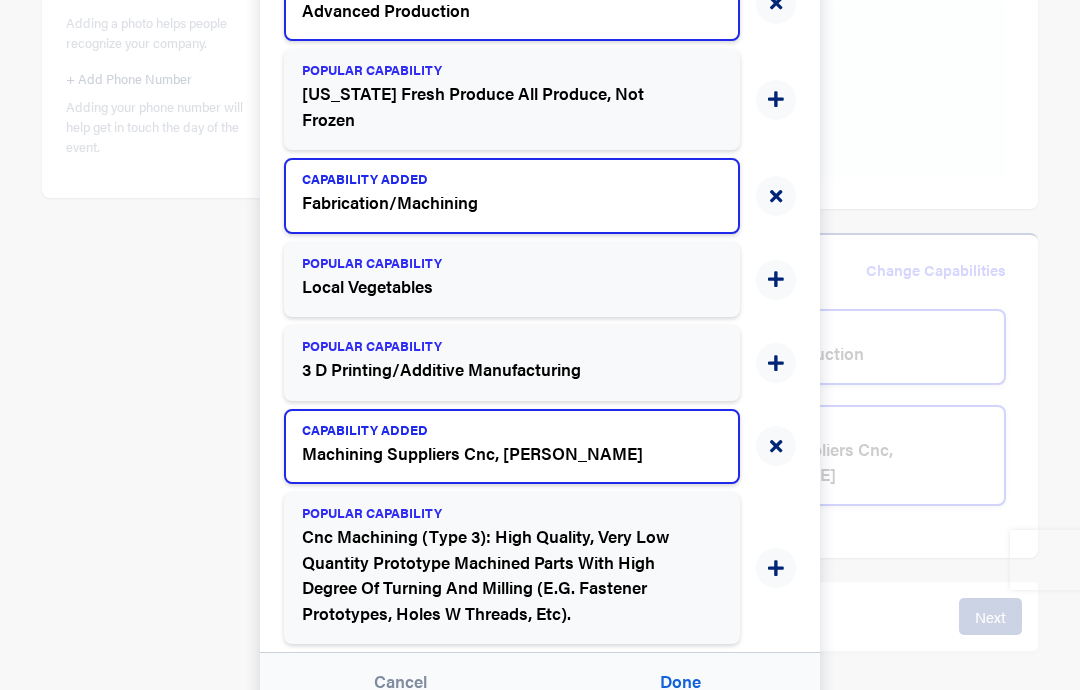 click on "Your  Capabilities Expand to see more 4 Popular  Capabilities Expand to see more See All CAPABILITY ADDED Advertising POPULAR CAPABILITY Consumable Products POPULAR CAPABILITY Michigan Made Consumable Items CAPABILITY ADDED Advanced Production POPULAR CAPABILITY Michigan Fresh Produce   All Produce, Not Frozen CAPABILITY ADDED Fabrication/Machining POPULAR CAPABILITY Local Vegetables POPULAR CAPABILITY 3 D Printing/Additive Manufacturing CAPABILITY ADDED Machining Suppliers   Cnc, Mills POPULAR CAPABILITY Cnc Machining (Type 3): High Quality, Very Low Quantity Prototype Machined Parts With High Degree Of Turning And Milling (E.G. Fastener Prototypes, Holes W Threads, Etc)." at bounding box center [540, 69] 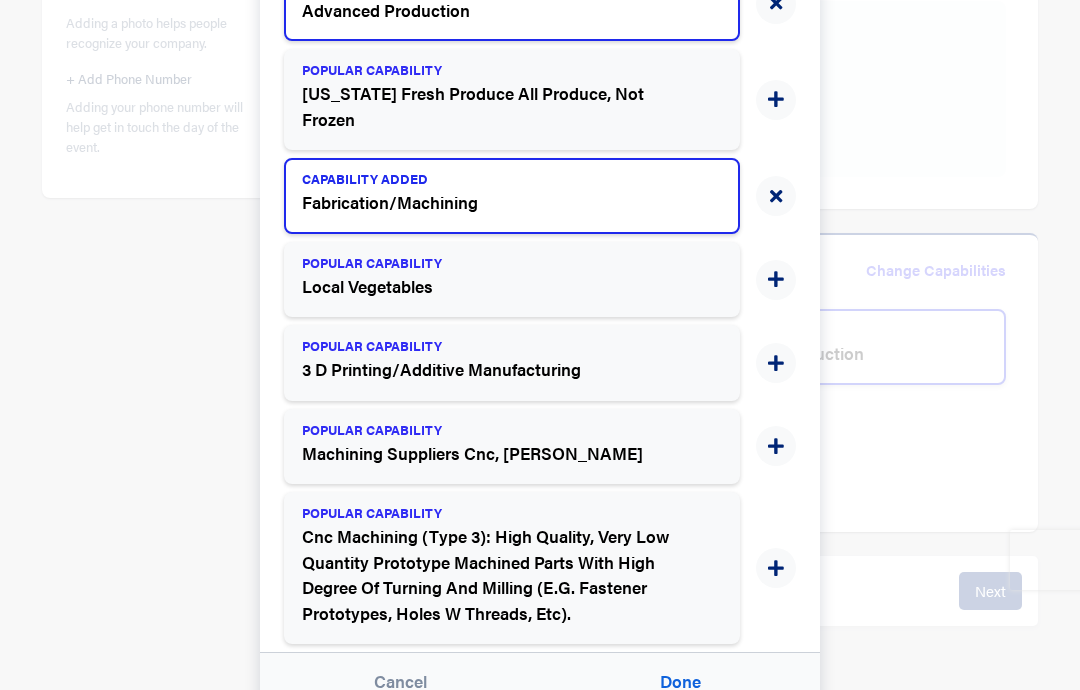 click on "Your  Capabilities Expand to see more 3 Popular  Capabilities Expand to see more See All CAPABILITY ADDED Advertising POPULAR CAPABILITY Consumable Products POPULAR CAPABILITY Michigan Made Consumable Items CAPABILITY ADDED Advanced Production POPULAR CAPABILITY Michigan Fresh Produce   All Produce, Not Frozen CAPABILITY ADDED Fabrication/Machining POPULAR CAPABILITY Local Vegetables POPULAR CAPABILITY 3 D Printing/Additive Manufacturing POPULAR CAPABILITY Machining Suppliers   Cnc, Mills POPULAR CAPABILITY Cnc Machining (Type 3): High Quality, Very Low Quantity Prototype Machined Parts With High Degree Of Turning And Milling (E.G. Fastener Prototypes, Holes W Threads, Etc)." at bounding box center [540, 69] 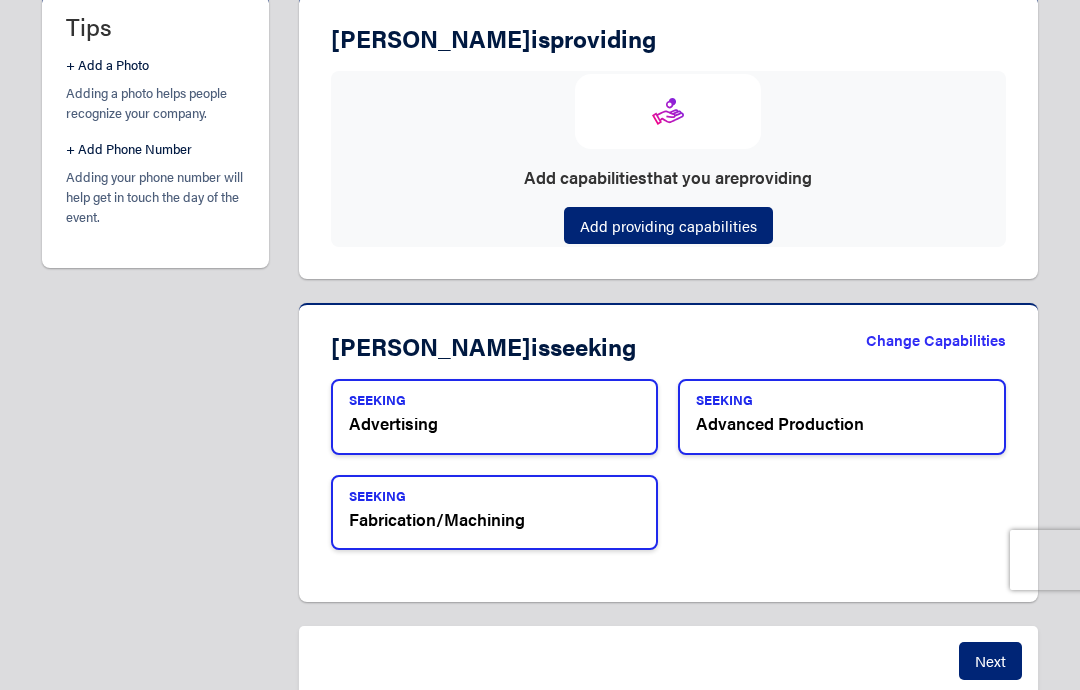 scroll, scrollTop: 415, scrollLeft: 0, axis: vertical 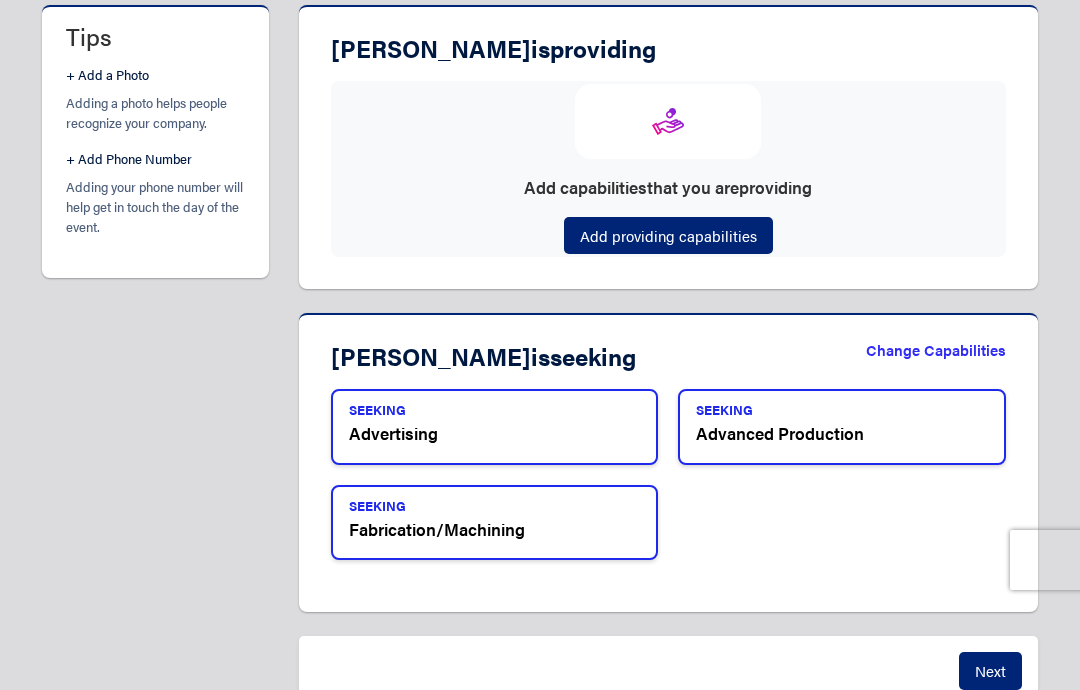 click on "Next" at bounding box center (990, 670) 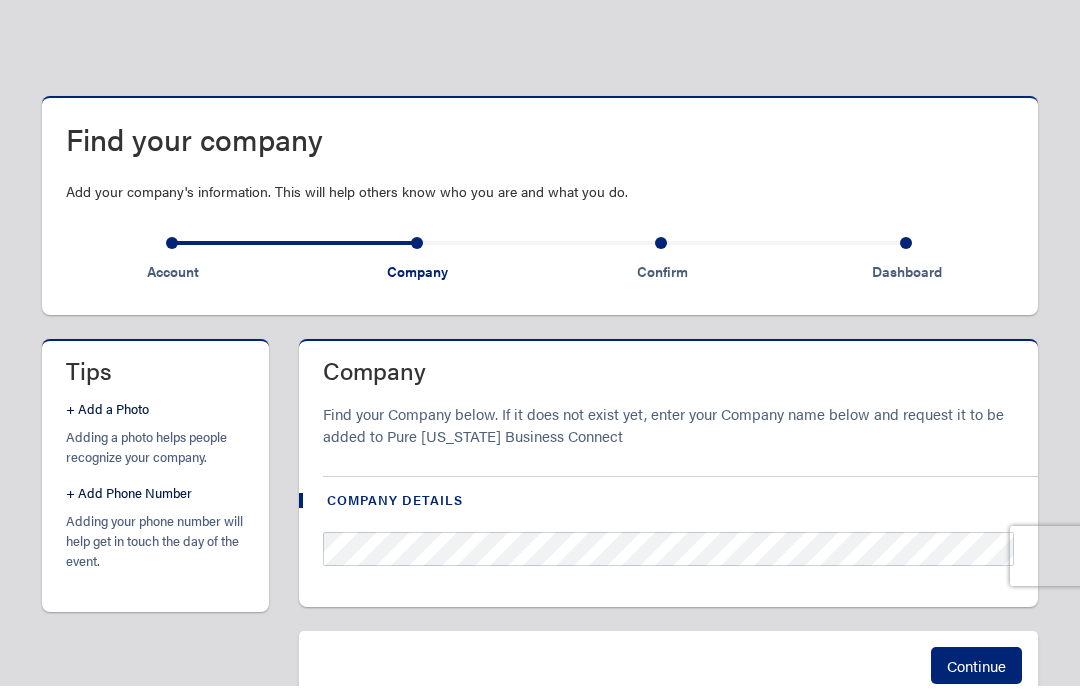 scroll, scrollTop: 0, scrollLeft: 0, axis: both 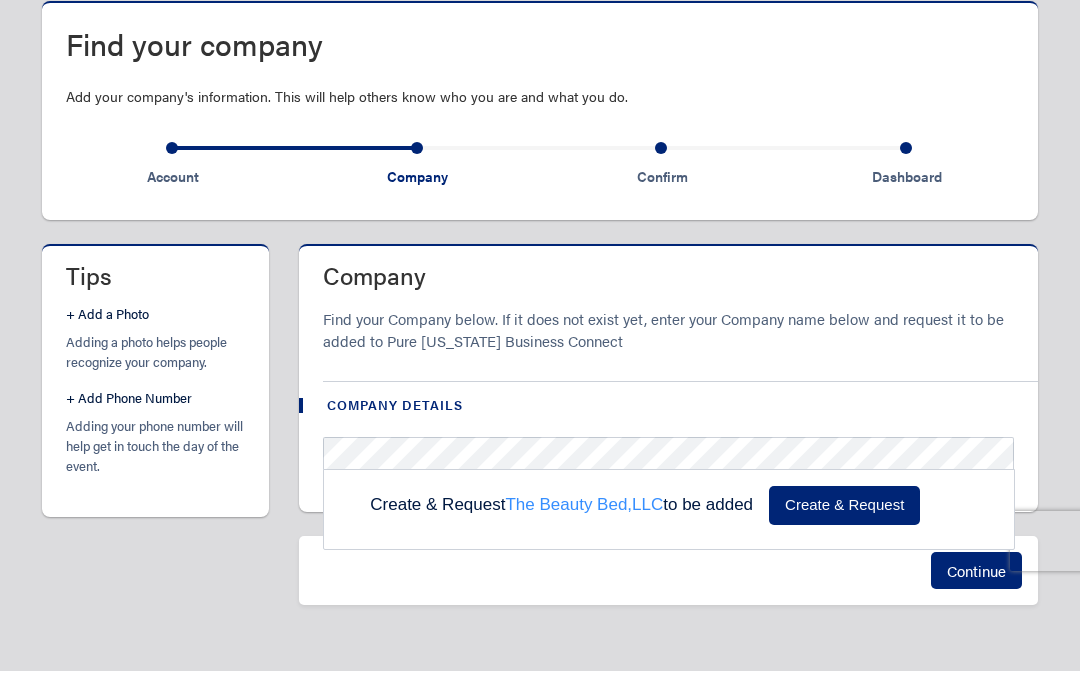 click on "Continue" at bounding box center [976, 589] 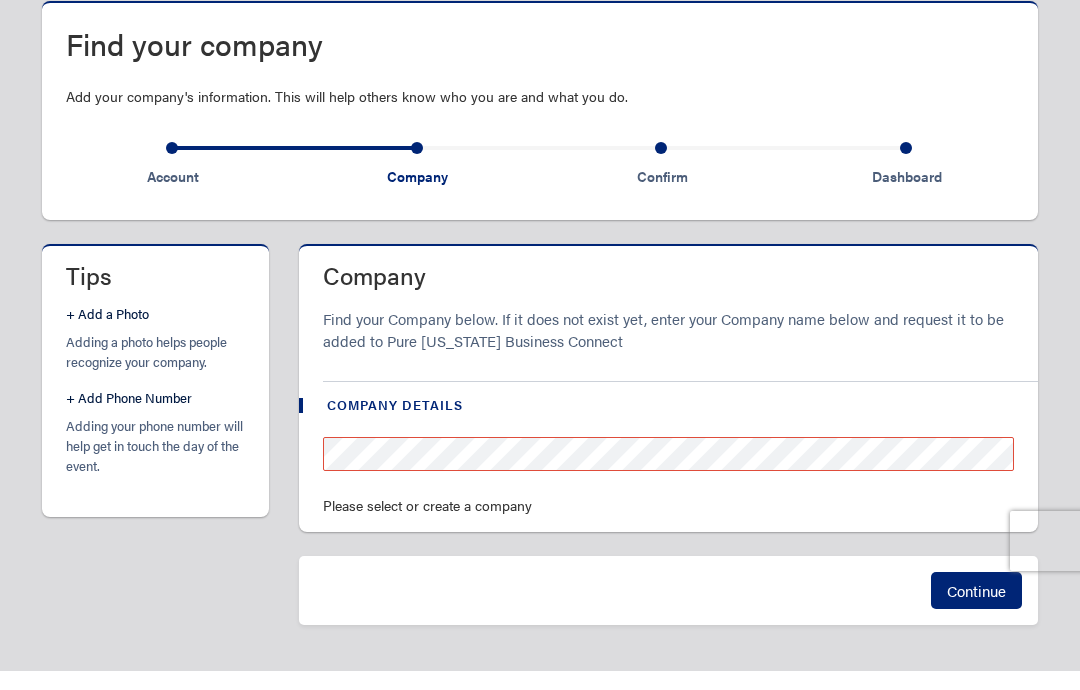 scroll, scrollTop: 97, scrollLeft: 0, axis: vertical 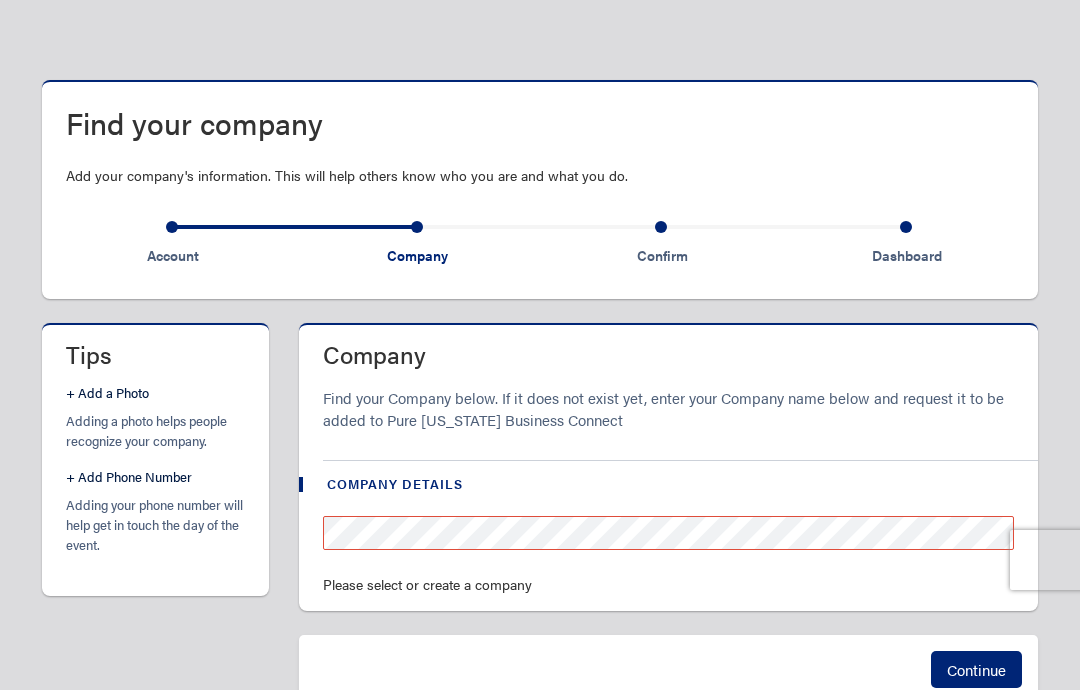 click on "Continue" at bounding box center [976, 669] 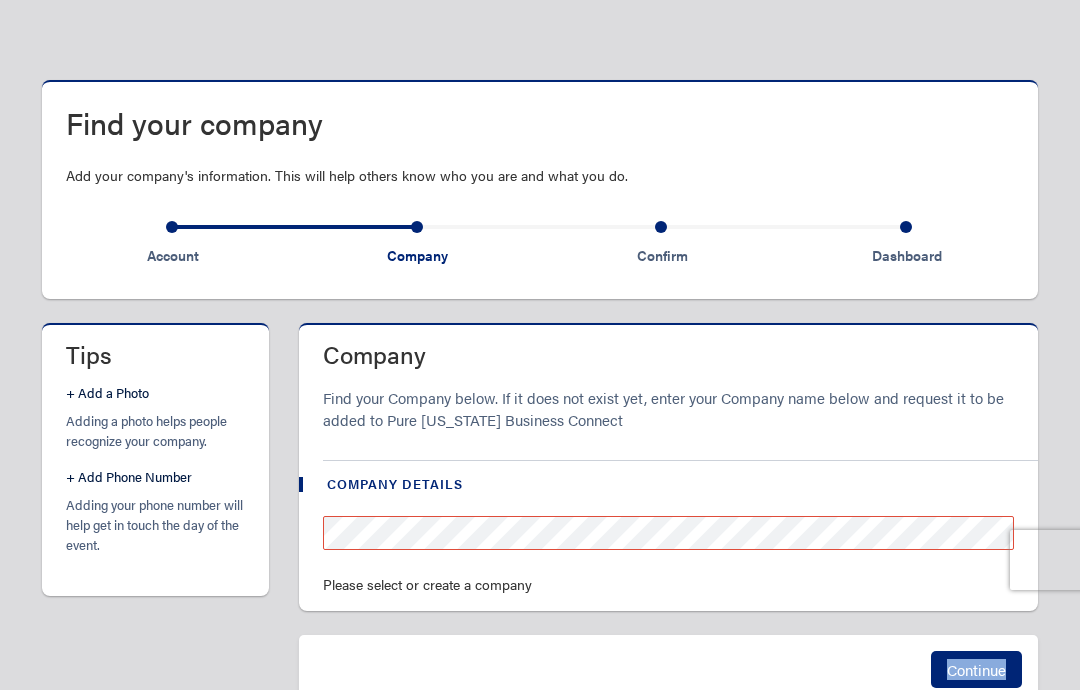 click on "Company Details
Please select or create a company" at bounding box center (681, 535) 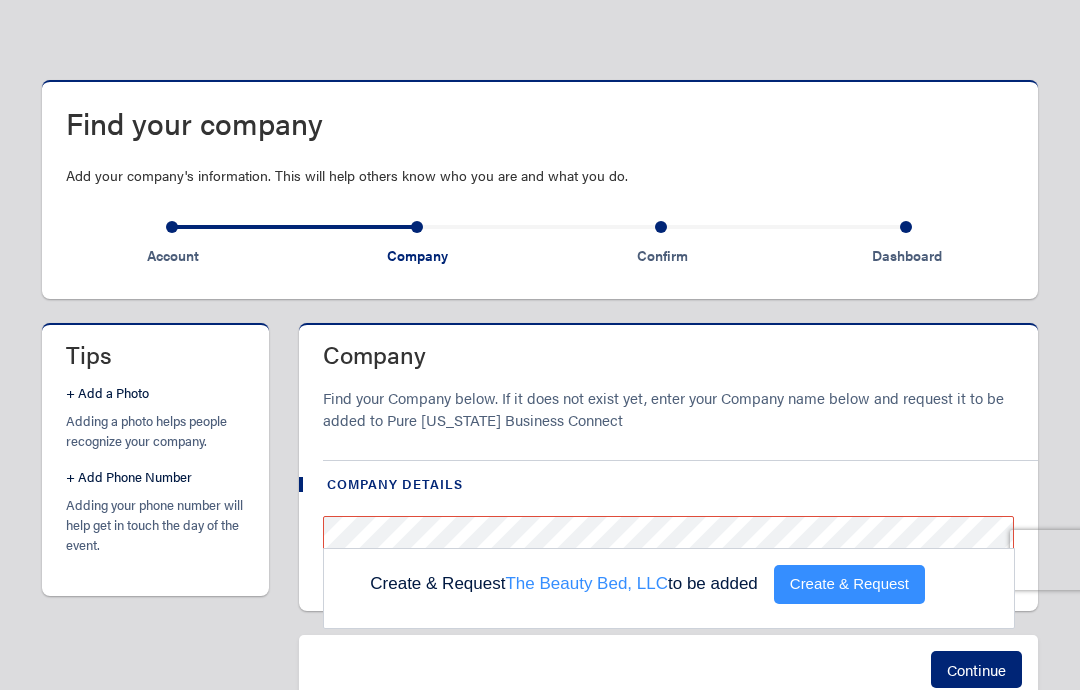 click on "Create & Request" at bounding box center (849, 584) 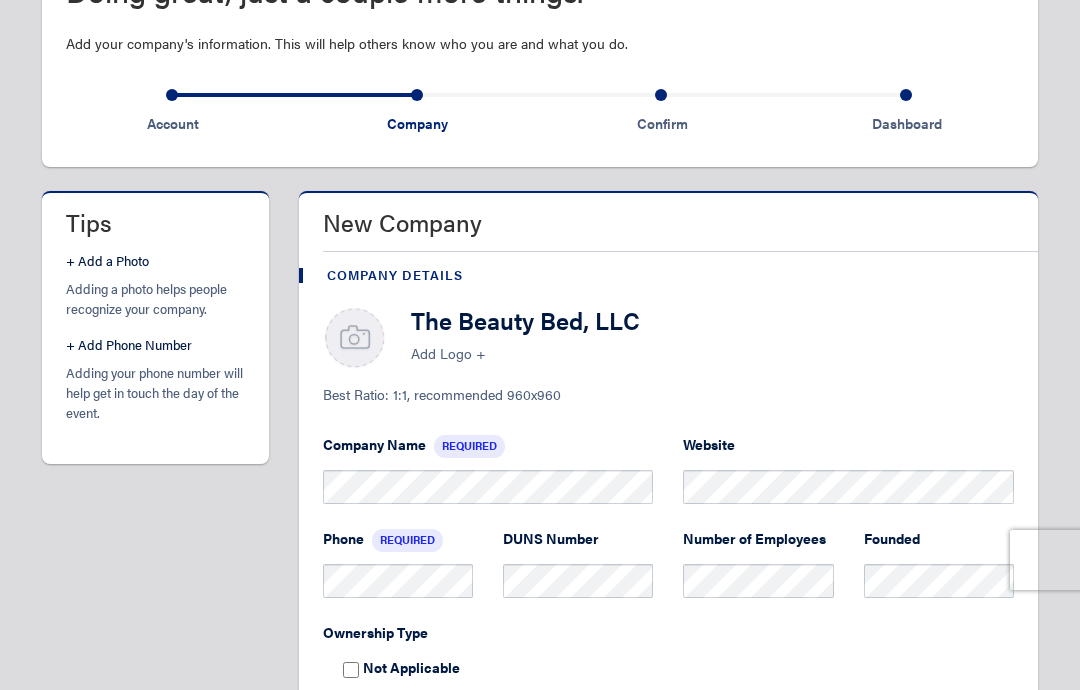 scroll, scrollTop: 230, scrollLeft: 0, axis: vertical 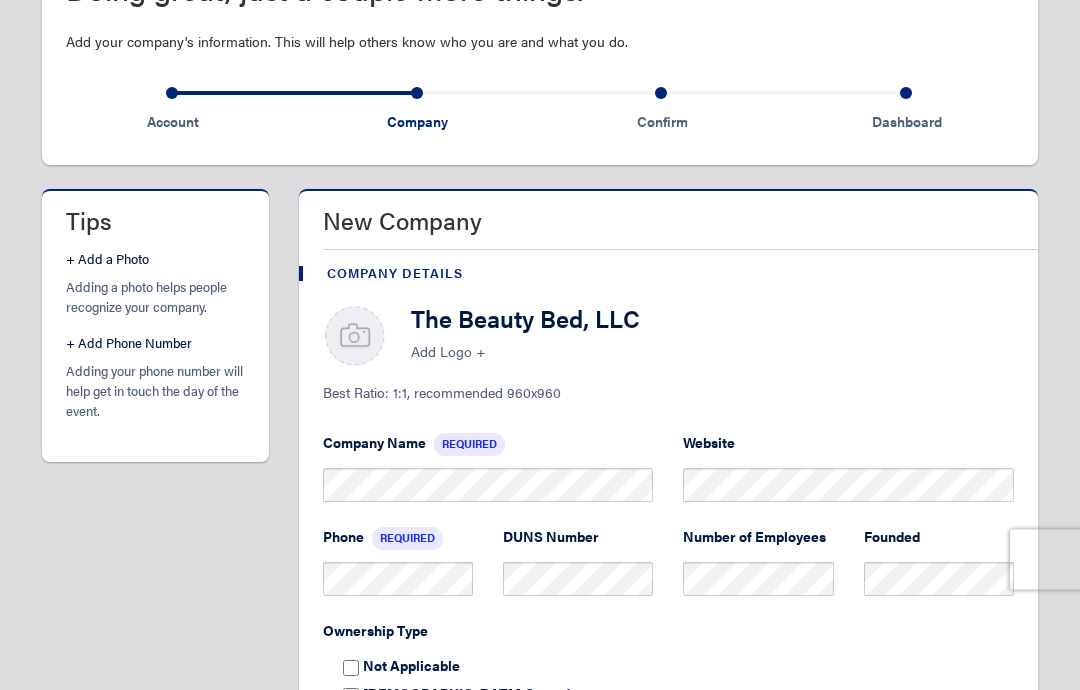 click on "Add Logo +" at bounding box center [713, 352] 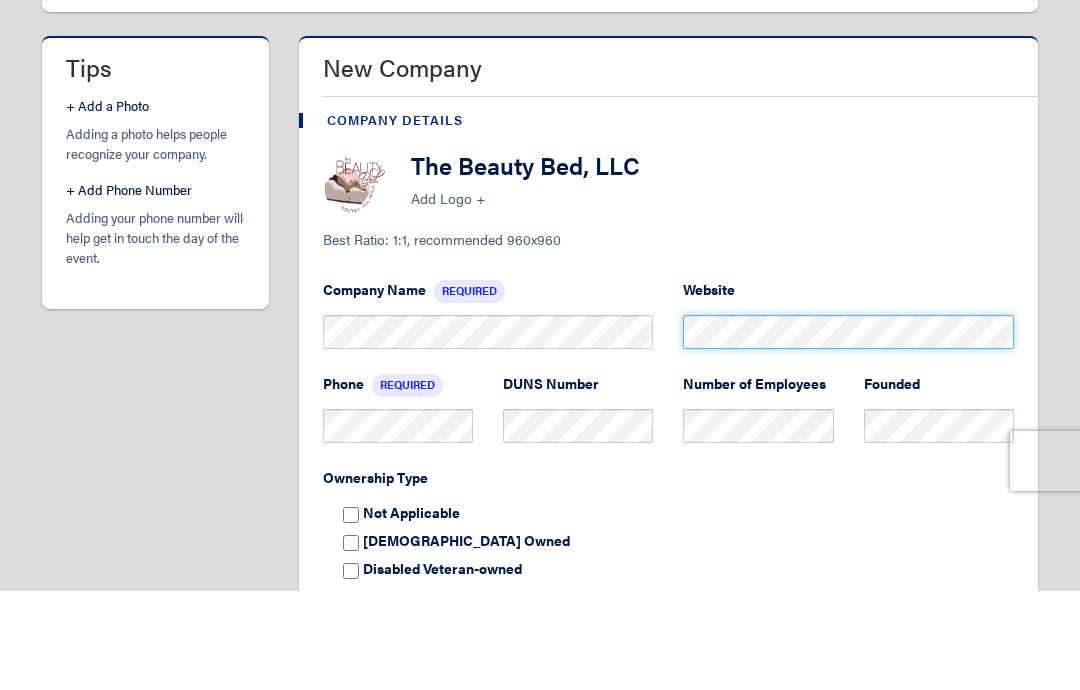 scroll, scrollTop: 286, scrollLeft: 0, axis: vertical 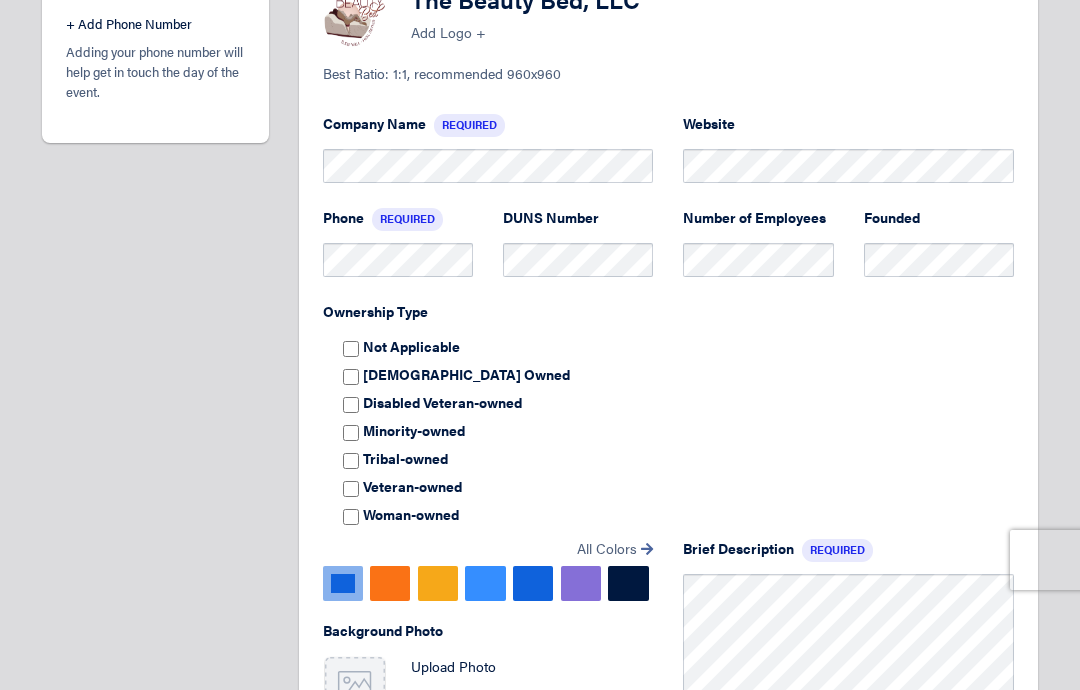 click on "Minority-owned" at bounding box center (689, 430) 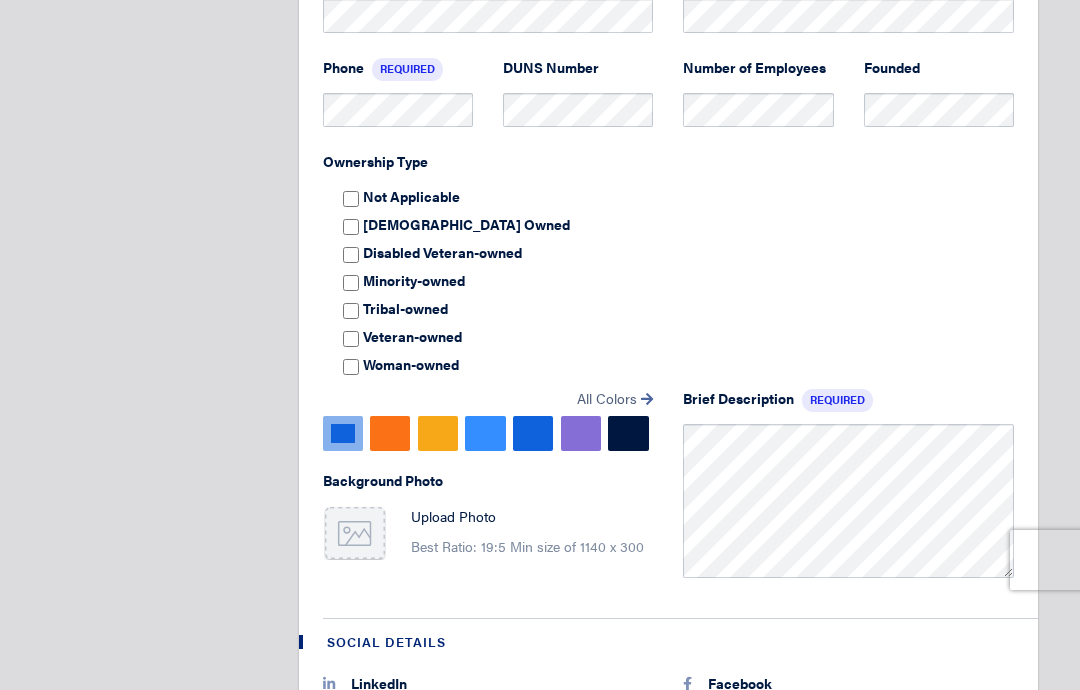 scroll, scrollTop: 700, scrollLeft: 0, axis: vertical 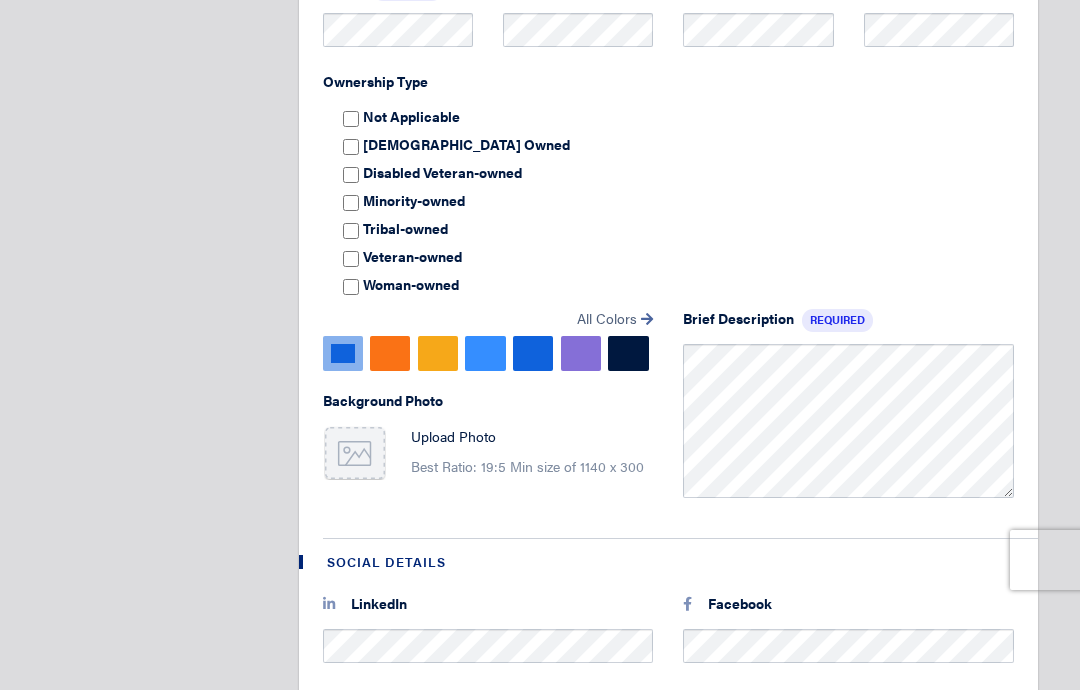 click at bounding box center (355, 458) 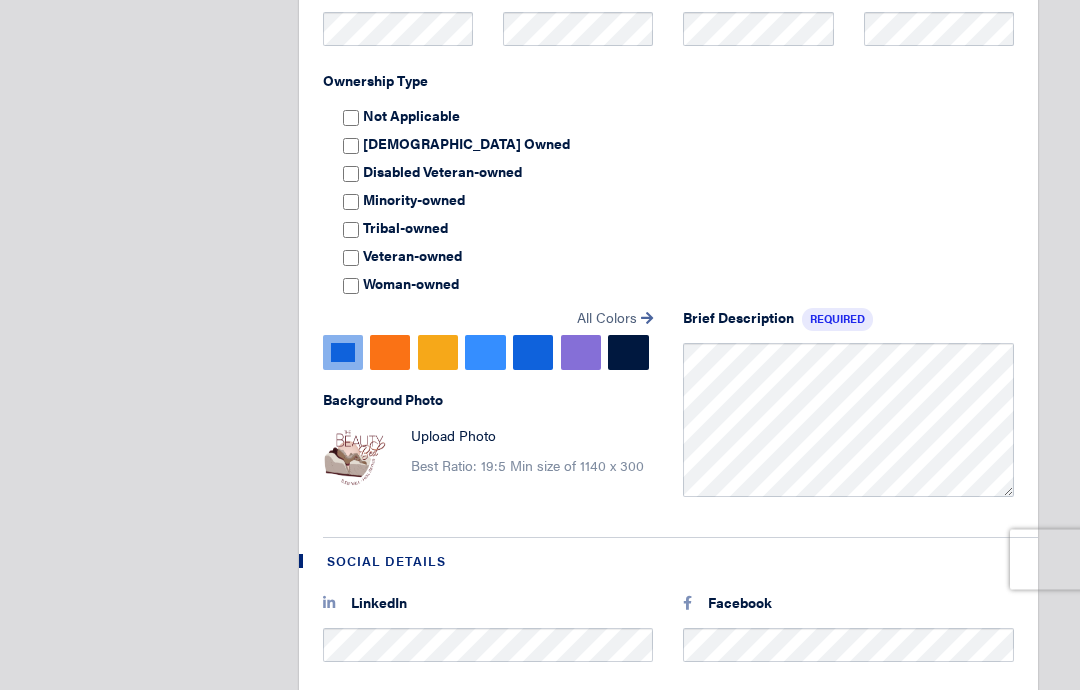 scroll, scrollTop: 781, scrollLeft: 0, axis: vertical 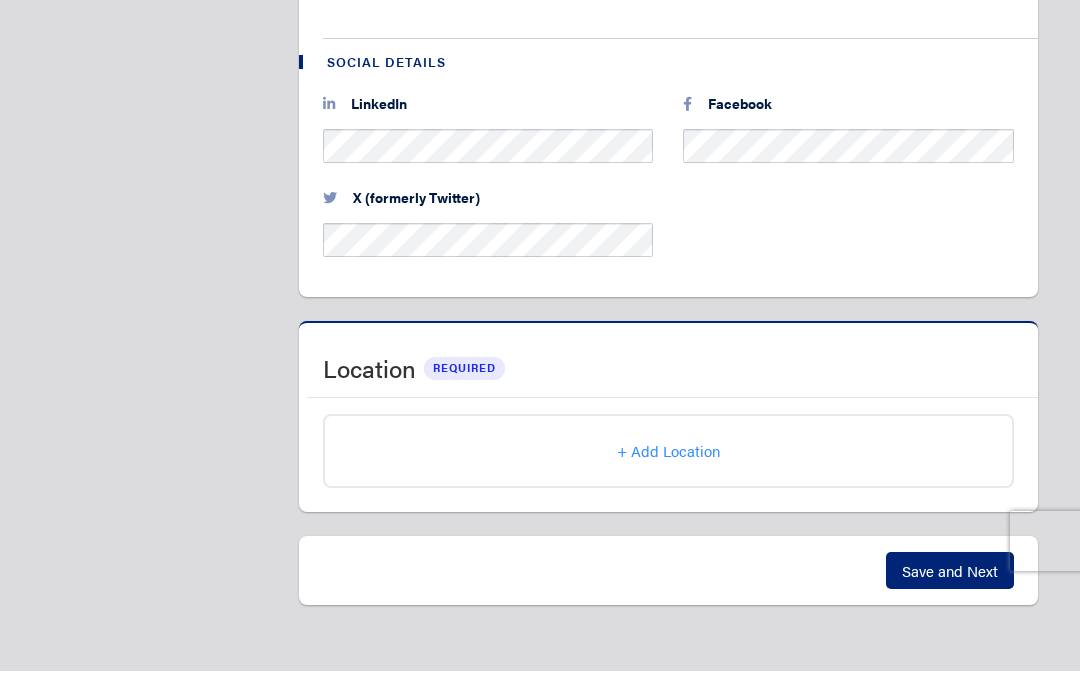 click on "+ Add Location" at bounding box center (668, 469) 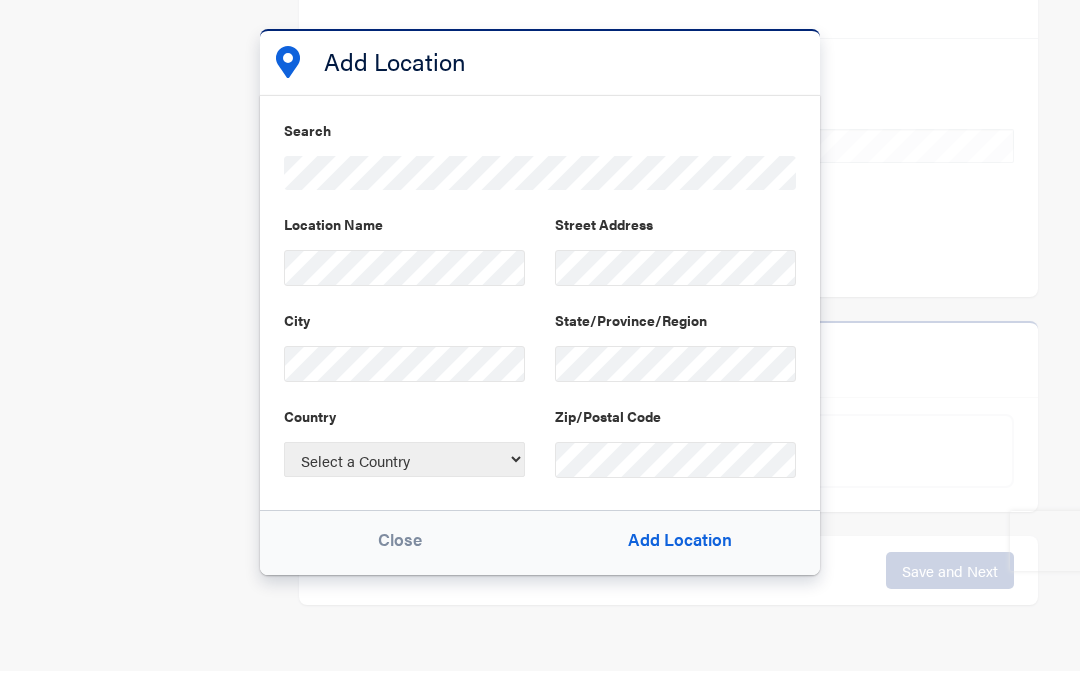 scroll, scrollTop: 1181, scrollLeft: 0, axis: vertical 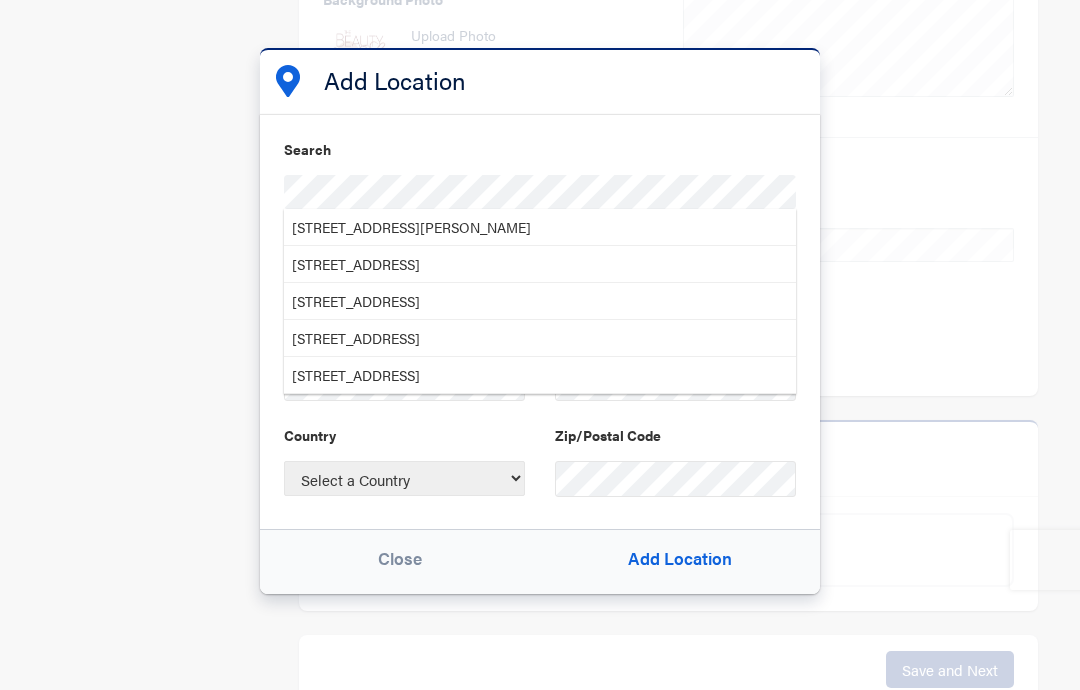 click on "[STREET_ADDRESS][PERSON_NAME]" at bounding box center (540, 227) 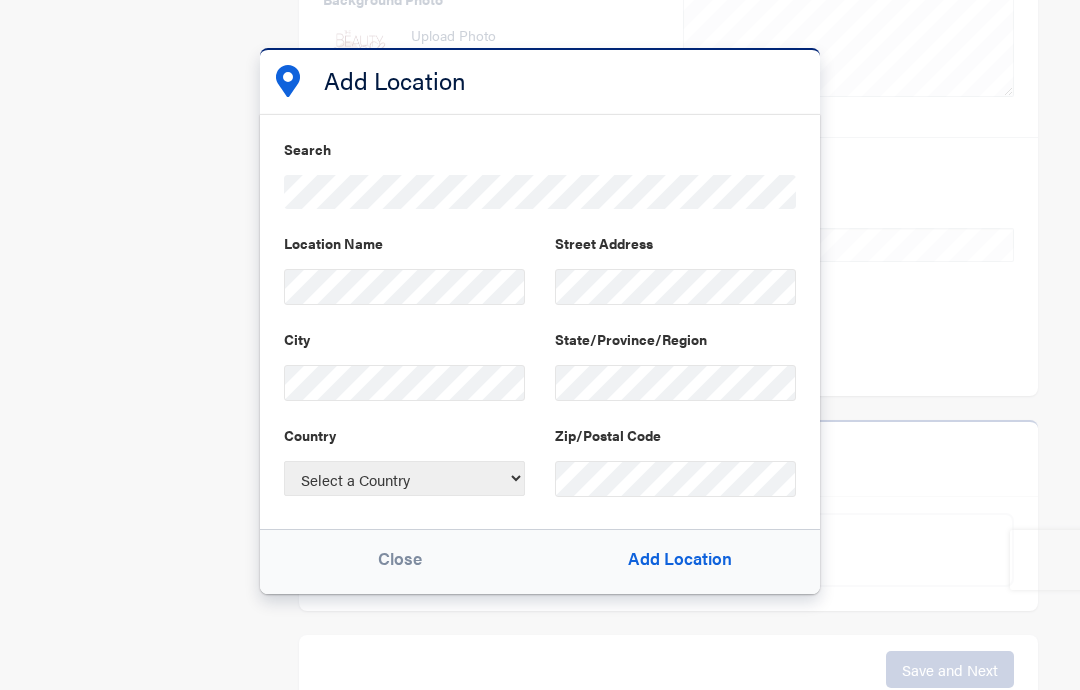 click on "Add Location" at bounding box center (680, 562) 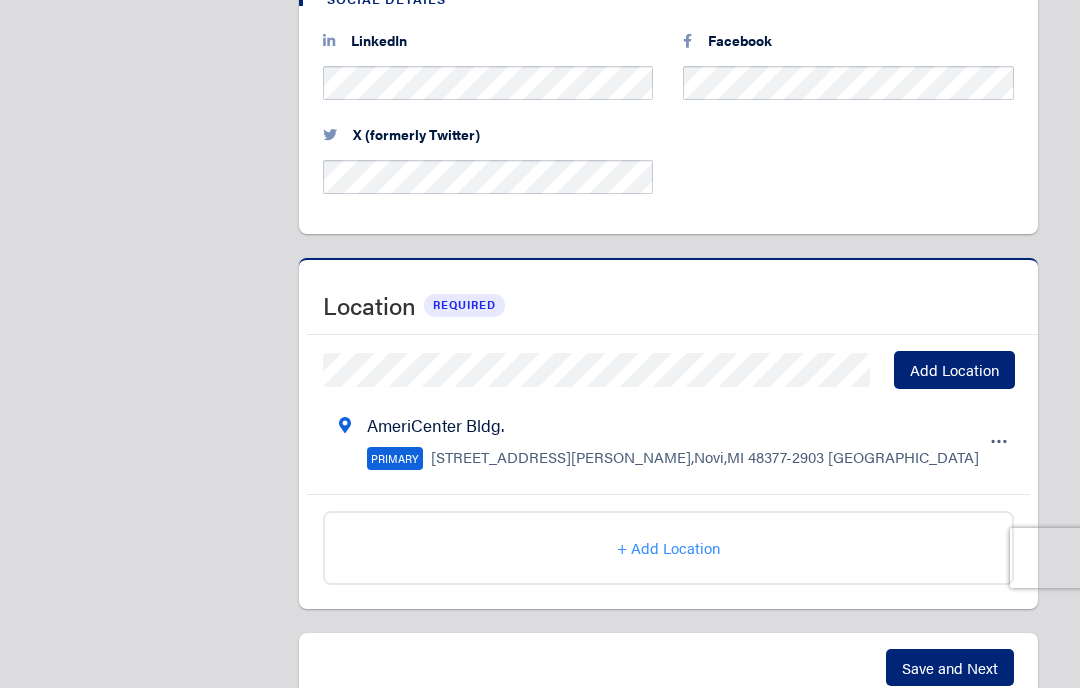 scroll, scrollTop: 1340, scrollLeft: 0, axis: vertical 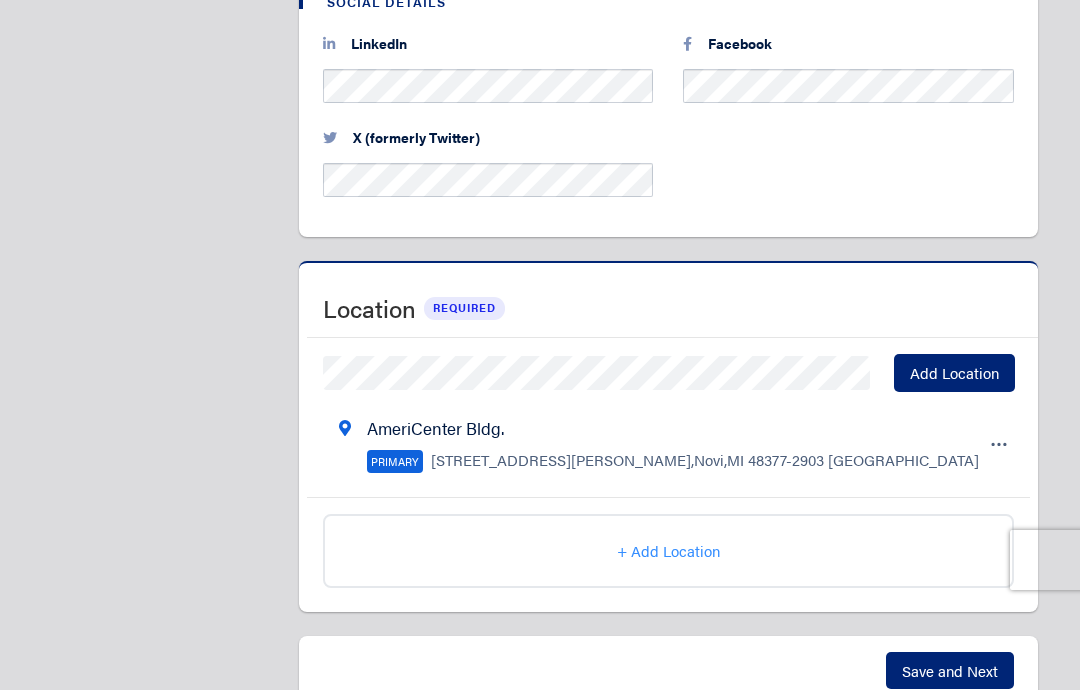 click on "Add Location" at bounding box center [954, 372] 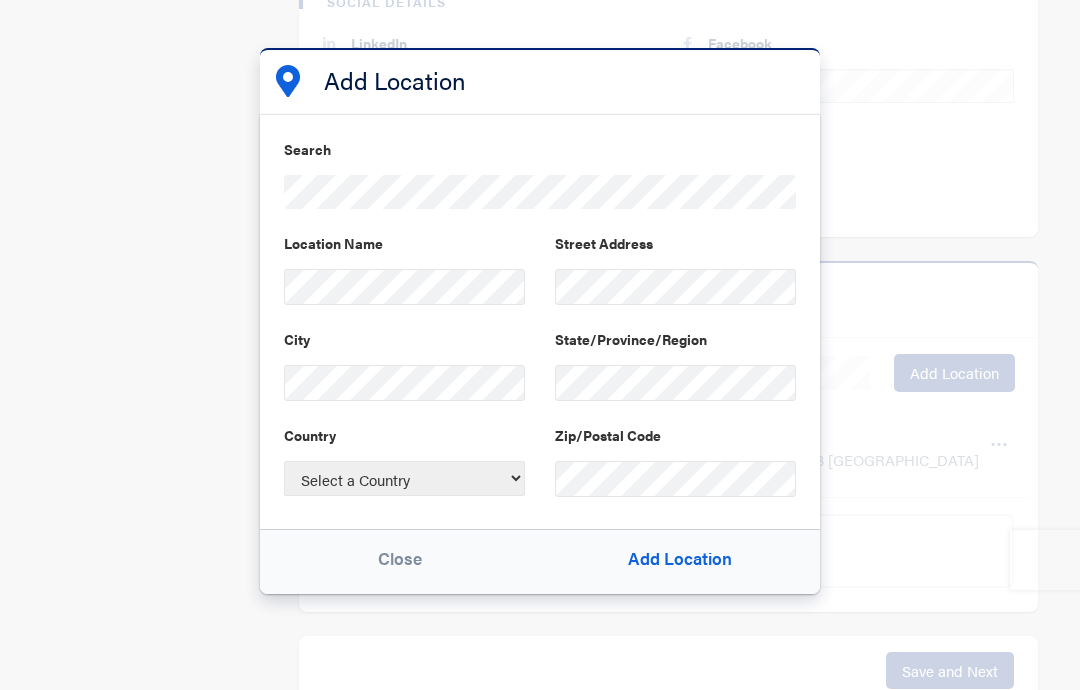 click on "Close" at bounding box center (400, 562) 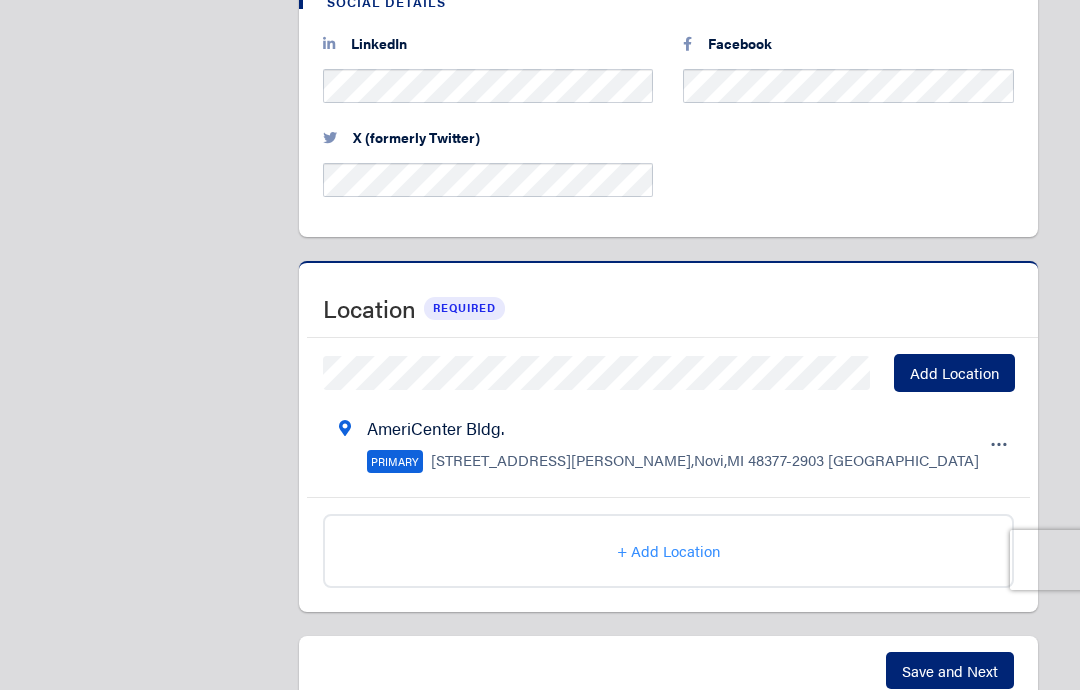 click on "Save and Next" at bounding box center [950, 670] 